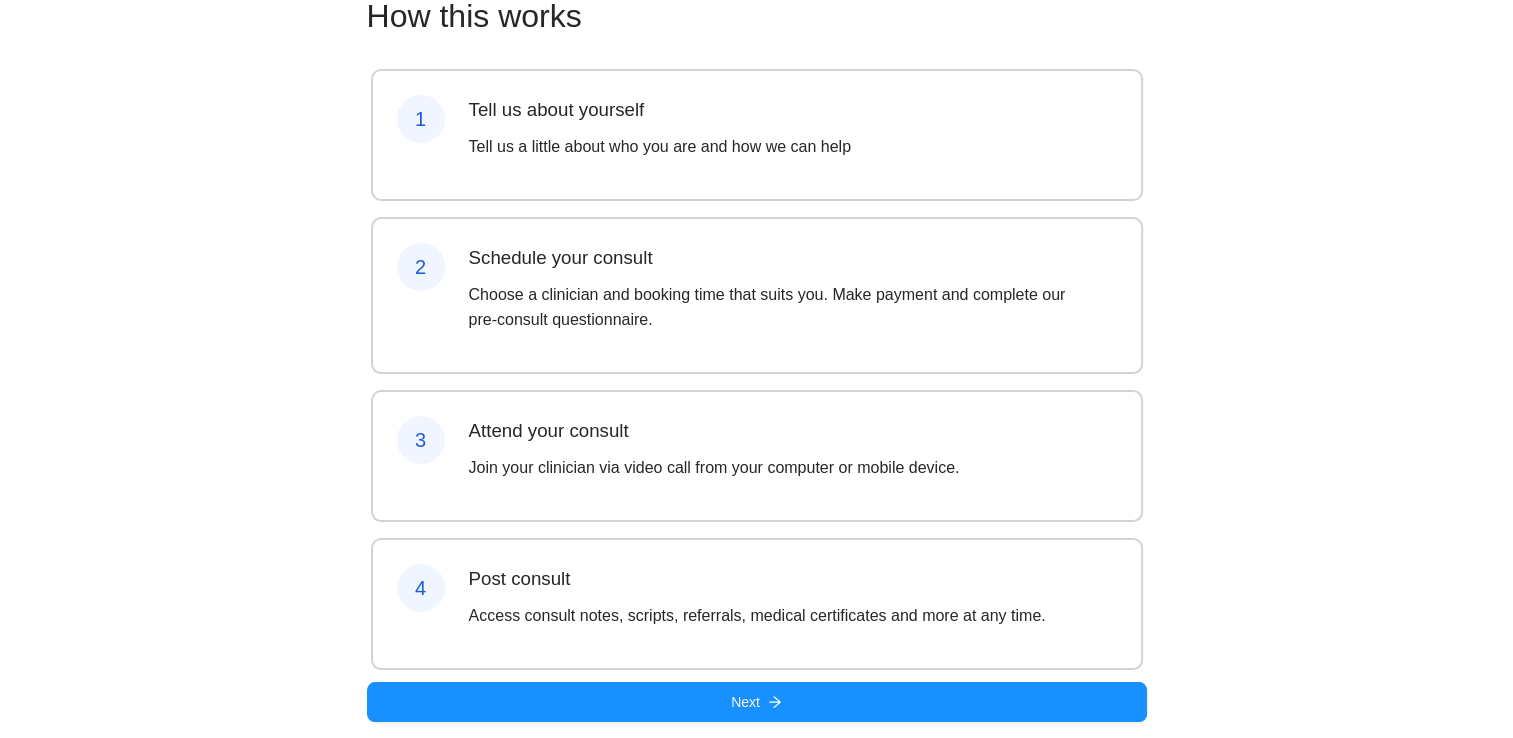 scroll, scrollTop: 185, scrollLeft: 0, axis: vertical 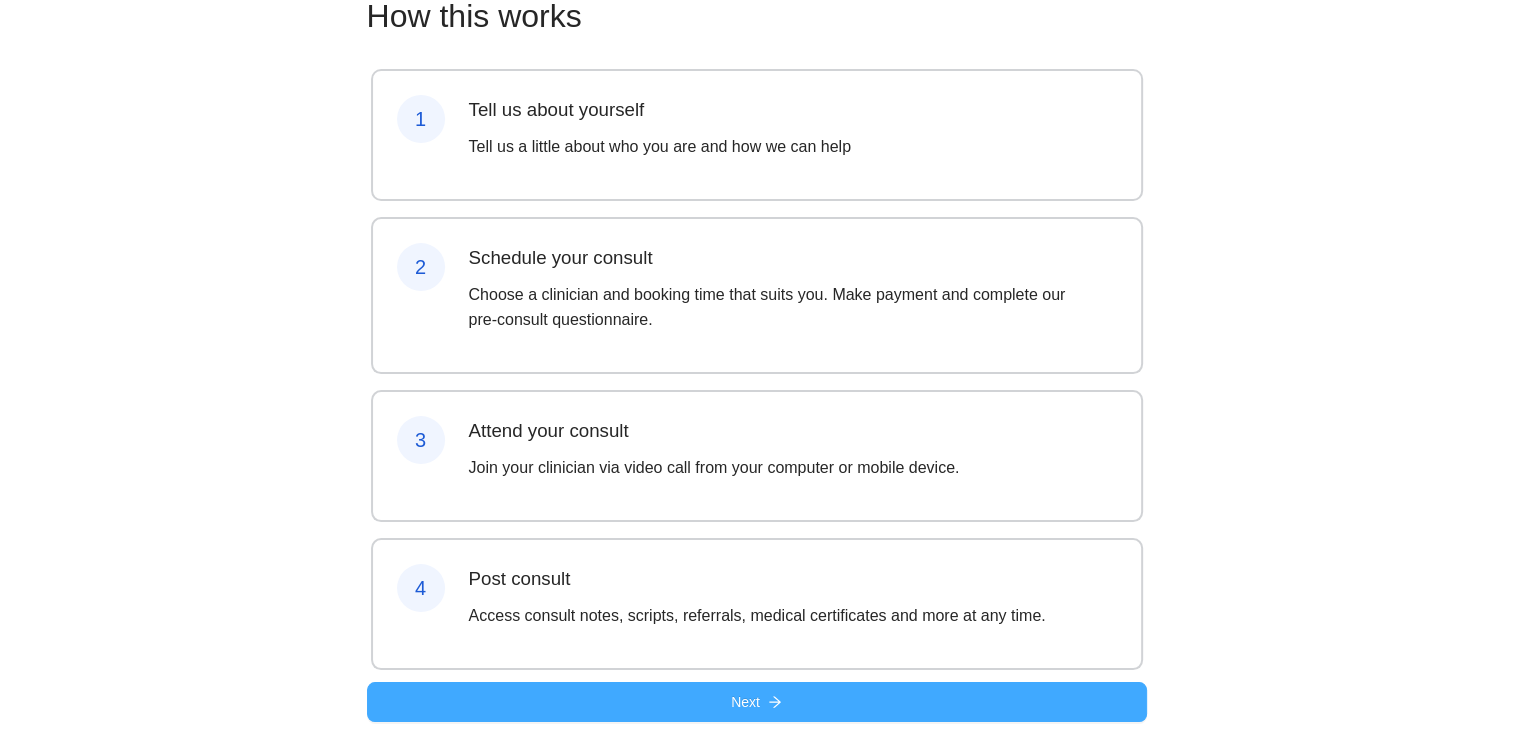 click on "Next" at bounding box center (757, 702) 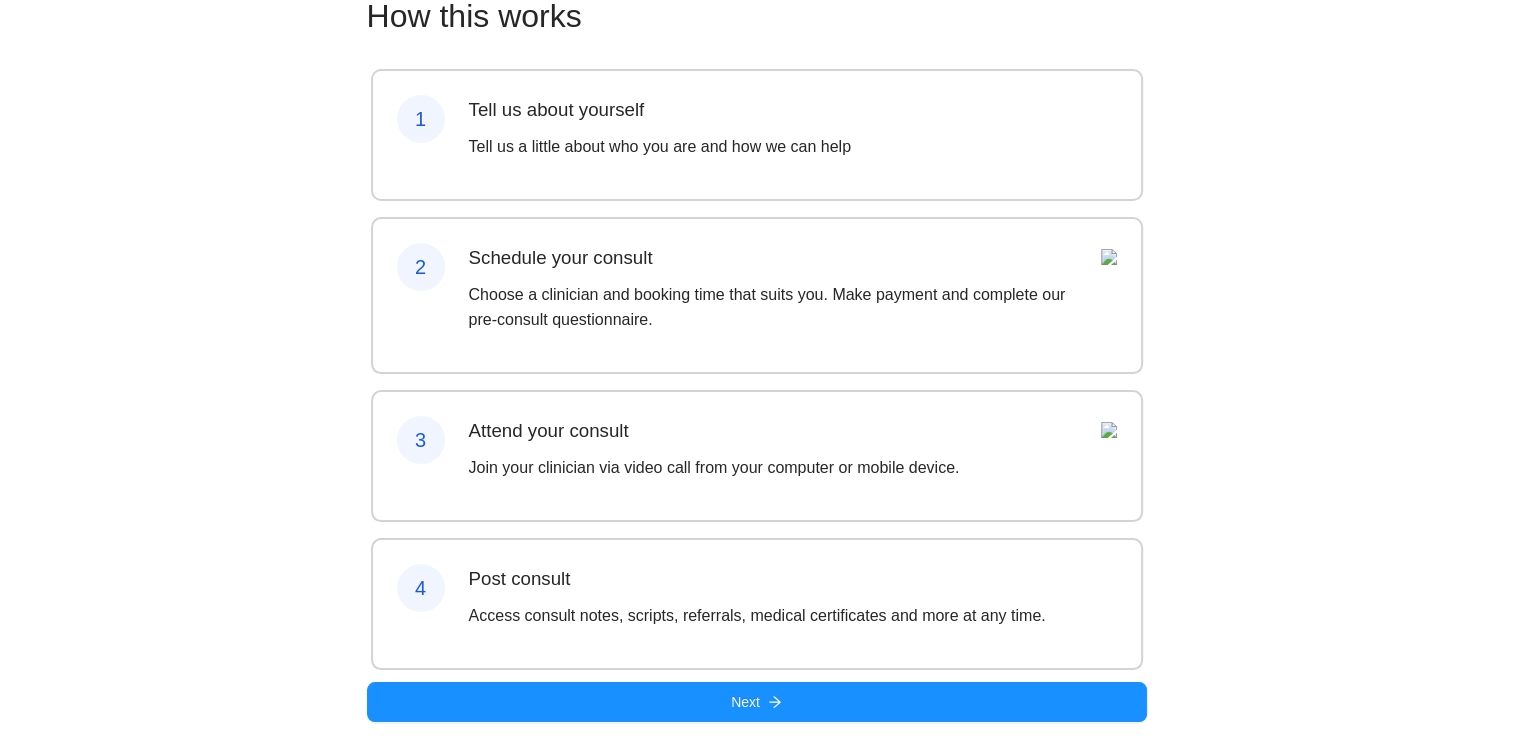 scroll, scrollTop: 0, scrollLeft: 0, axis: both 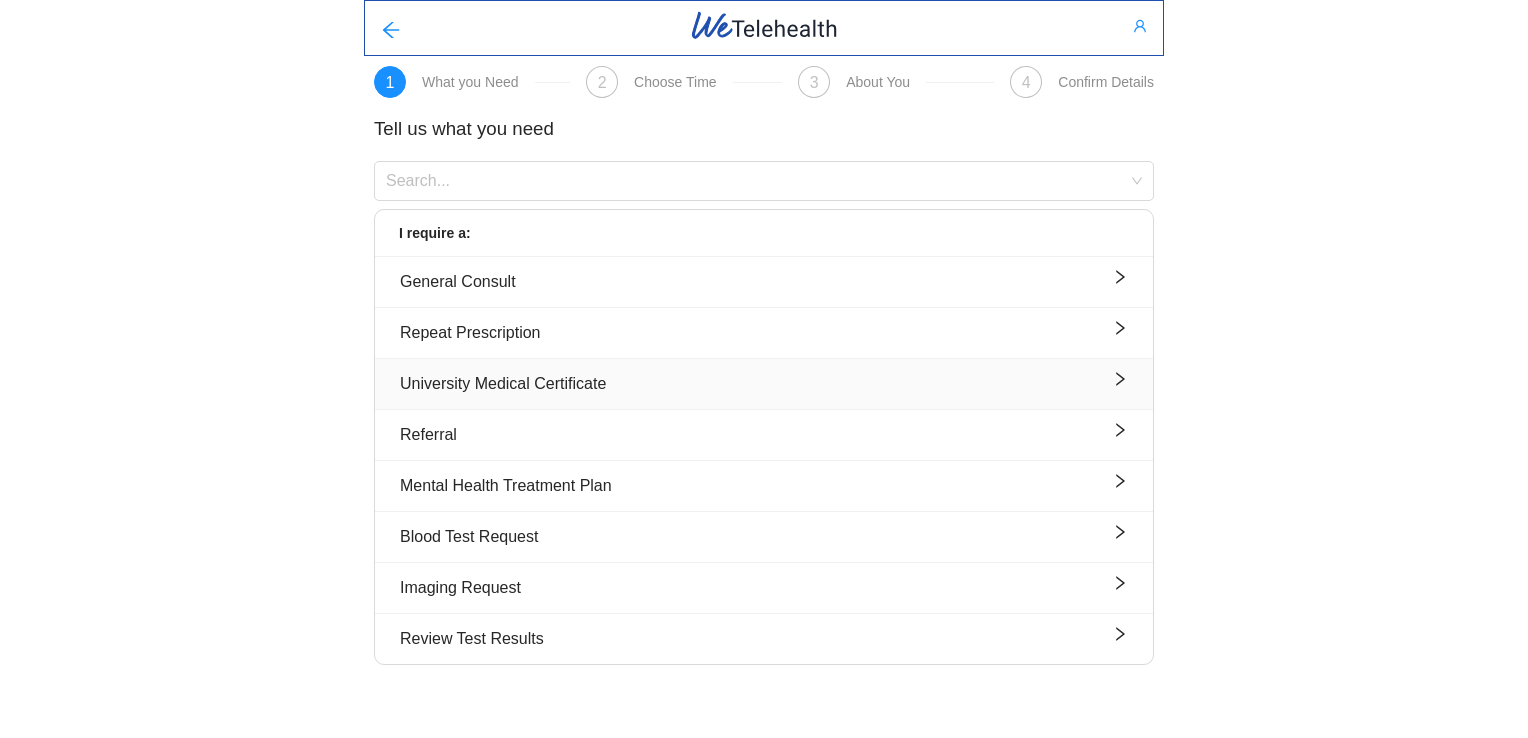 click on "University Medical Certificate" at bounding box center [764, 383] 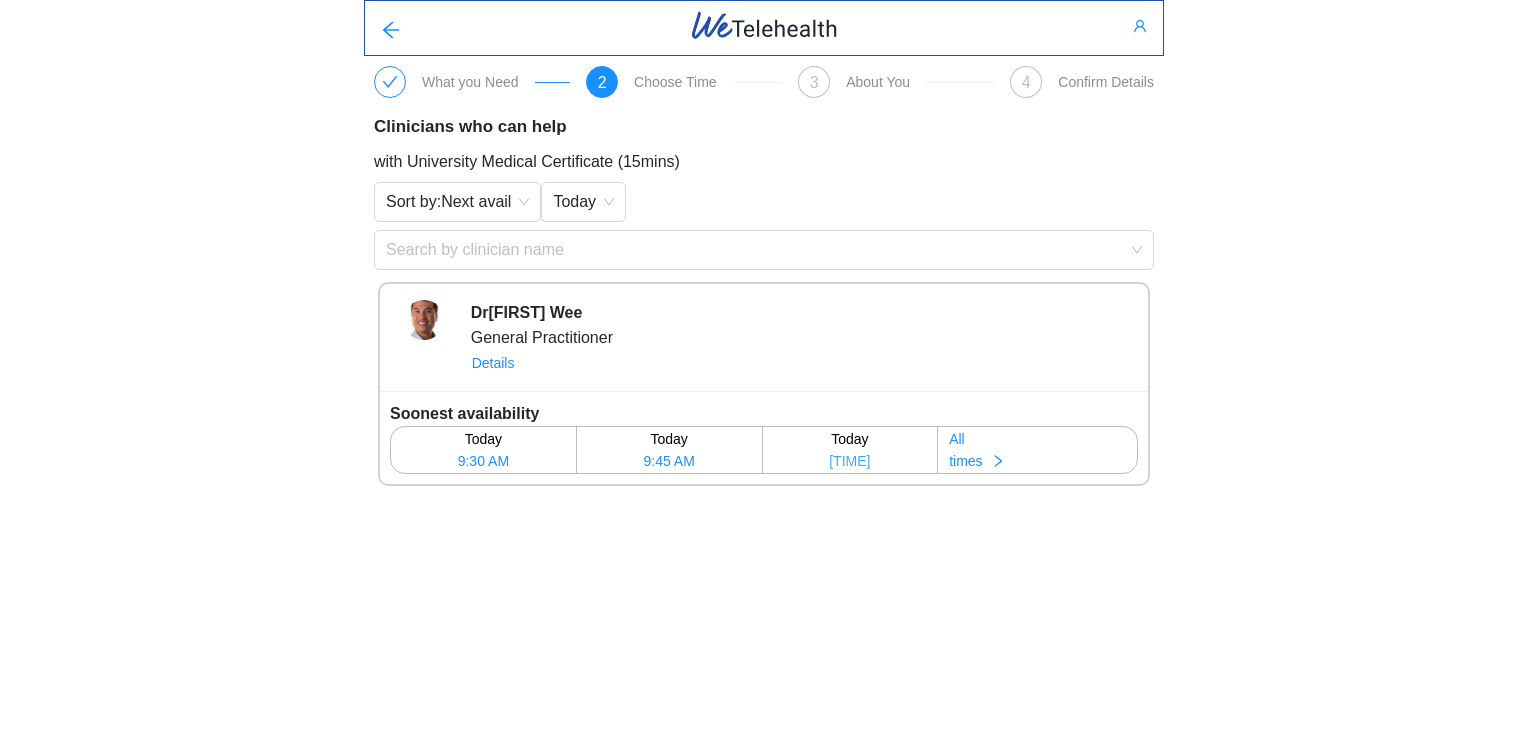 click on "[TIME]" at bounding box center [849, 461] 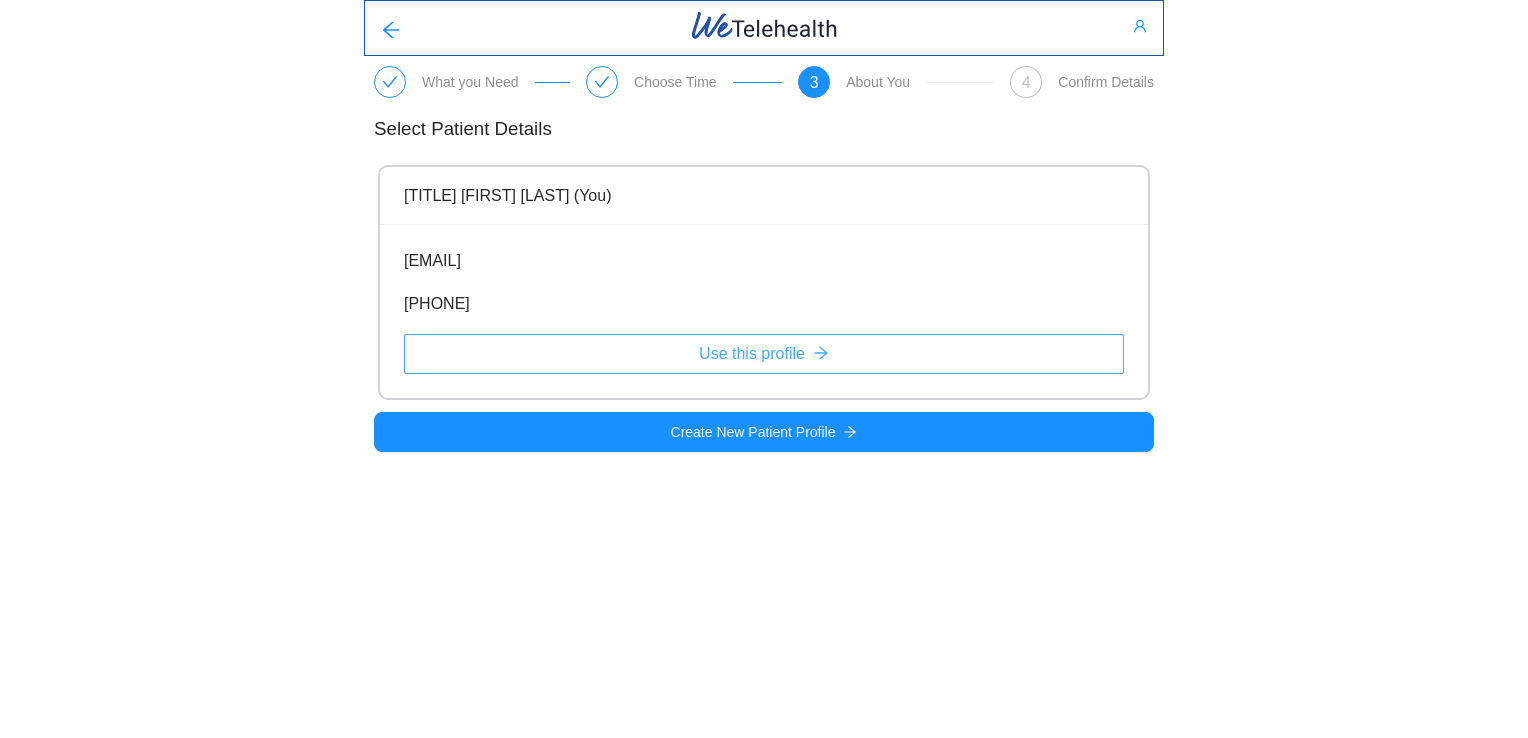 click on "Use this profile" at bounding box center (764, 354) 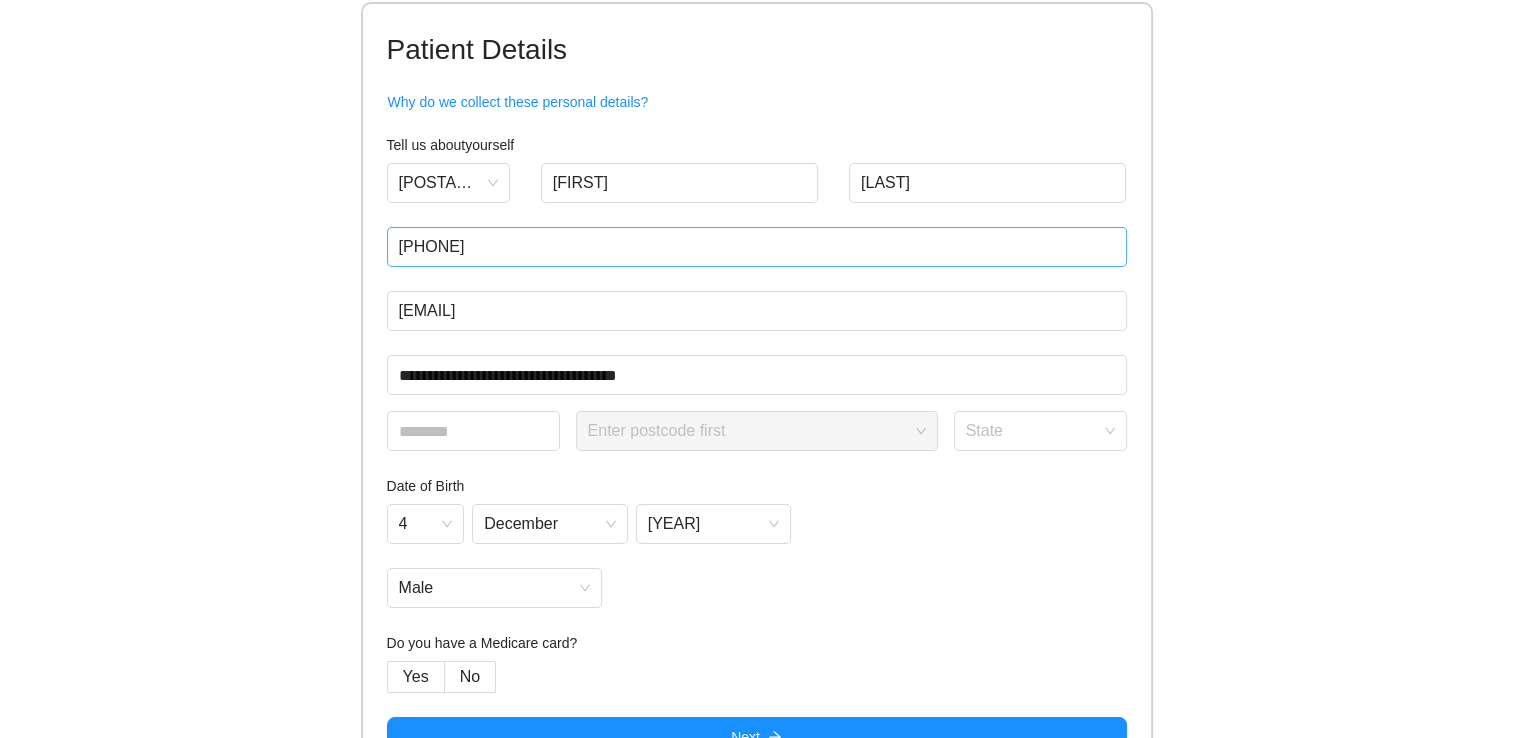 scroll, scrollTop: 144, scrollLeft: 0, axis: vertical 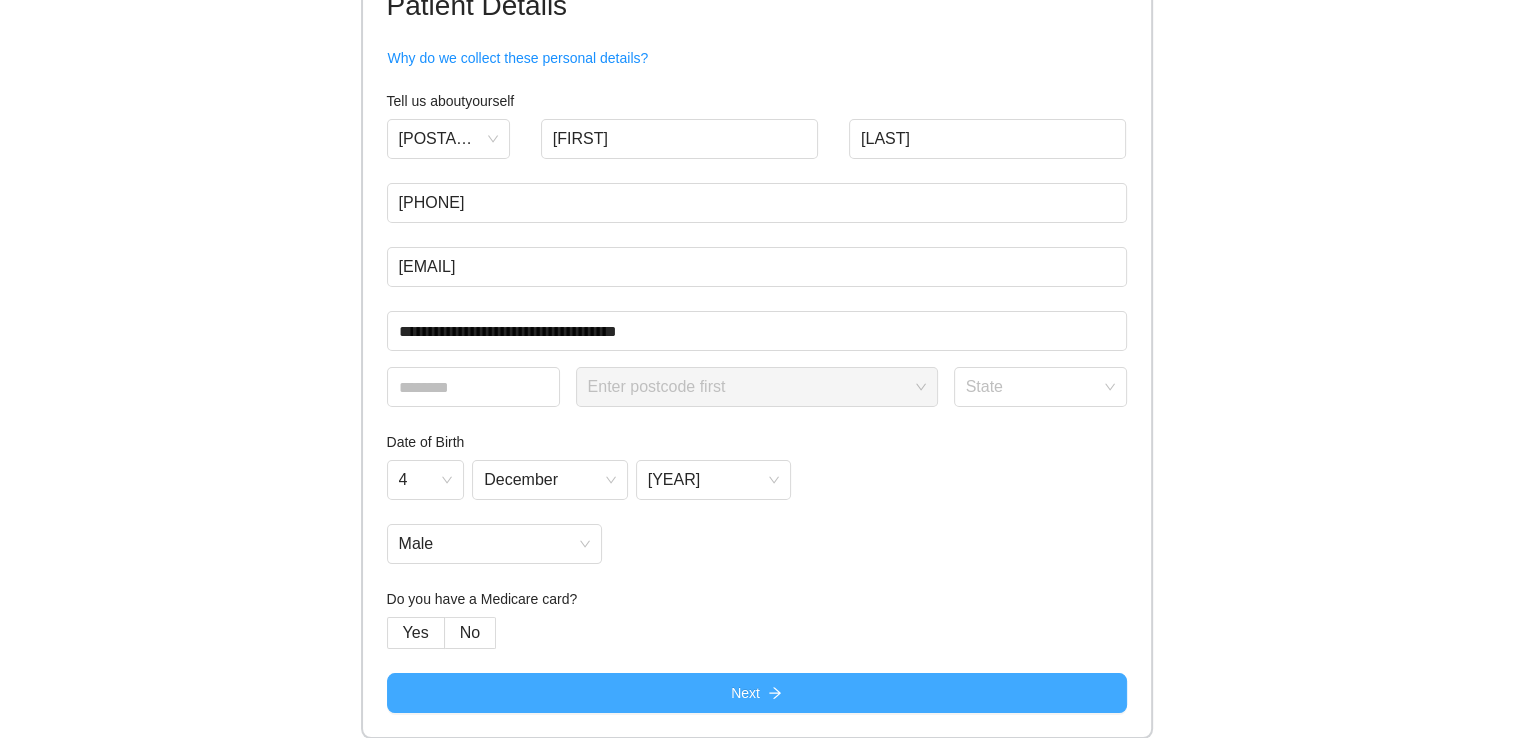 click on "Next" at bounding box center (757, 693) 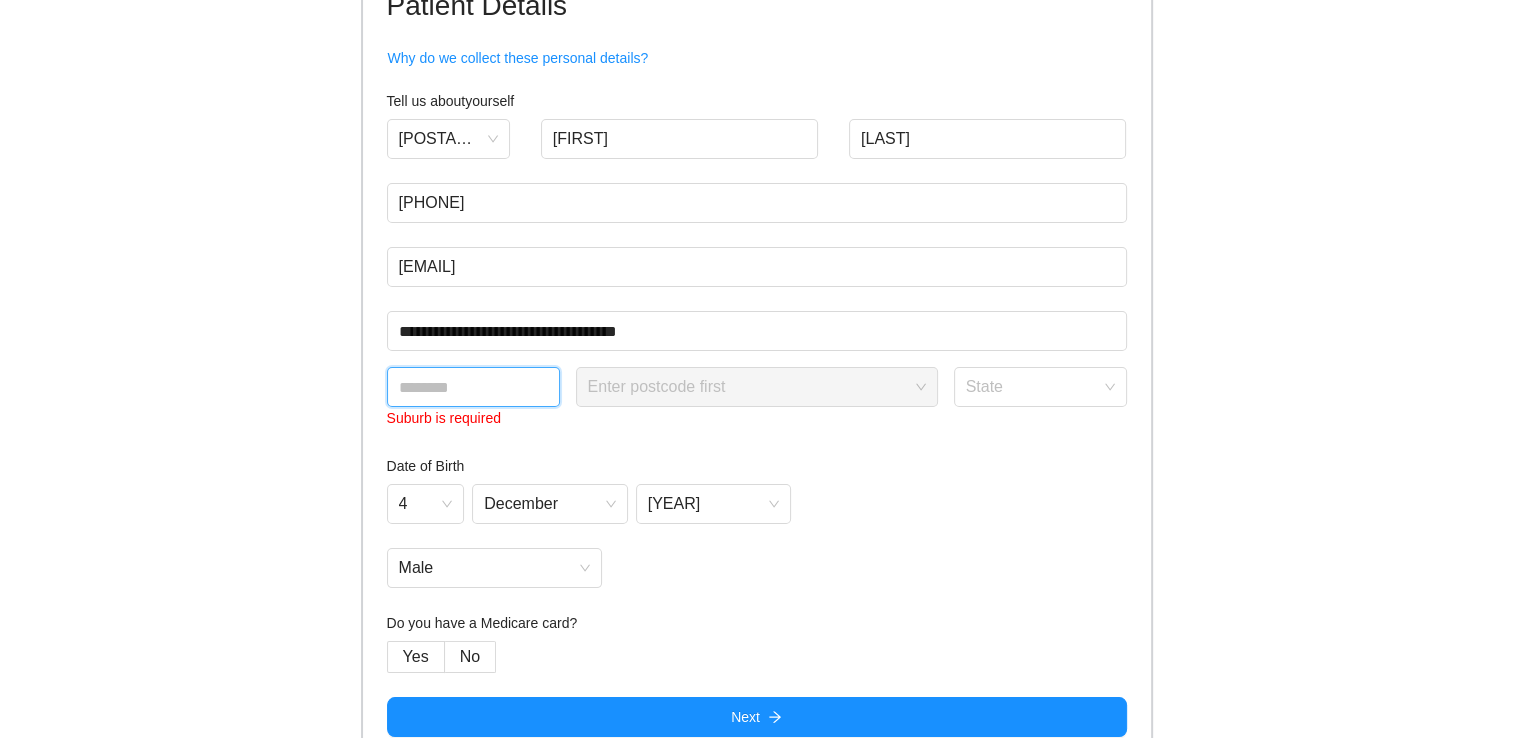 click at bounding box center [473, 387] 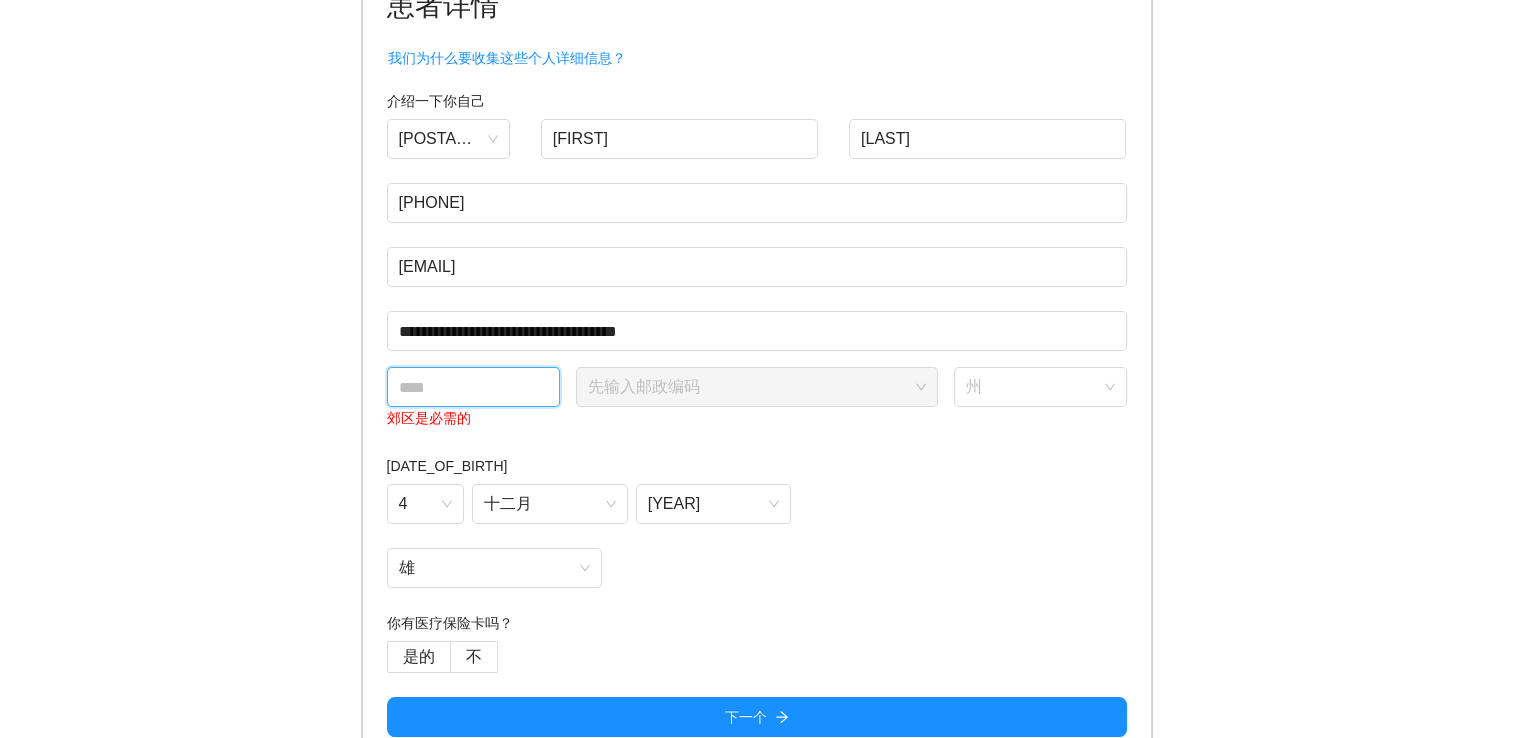 click at bounding box center [473, 387] 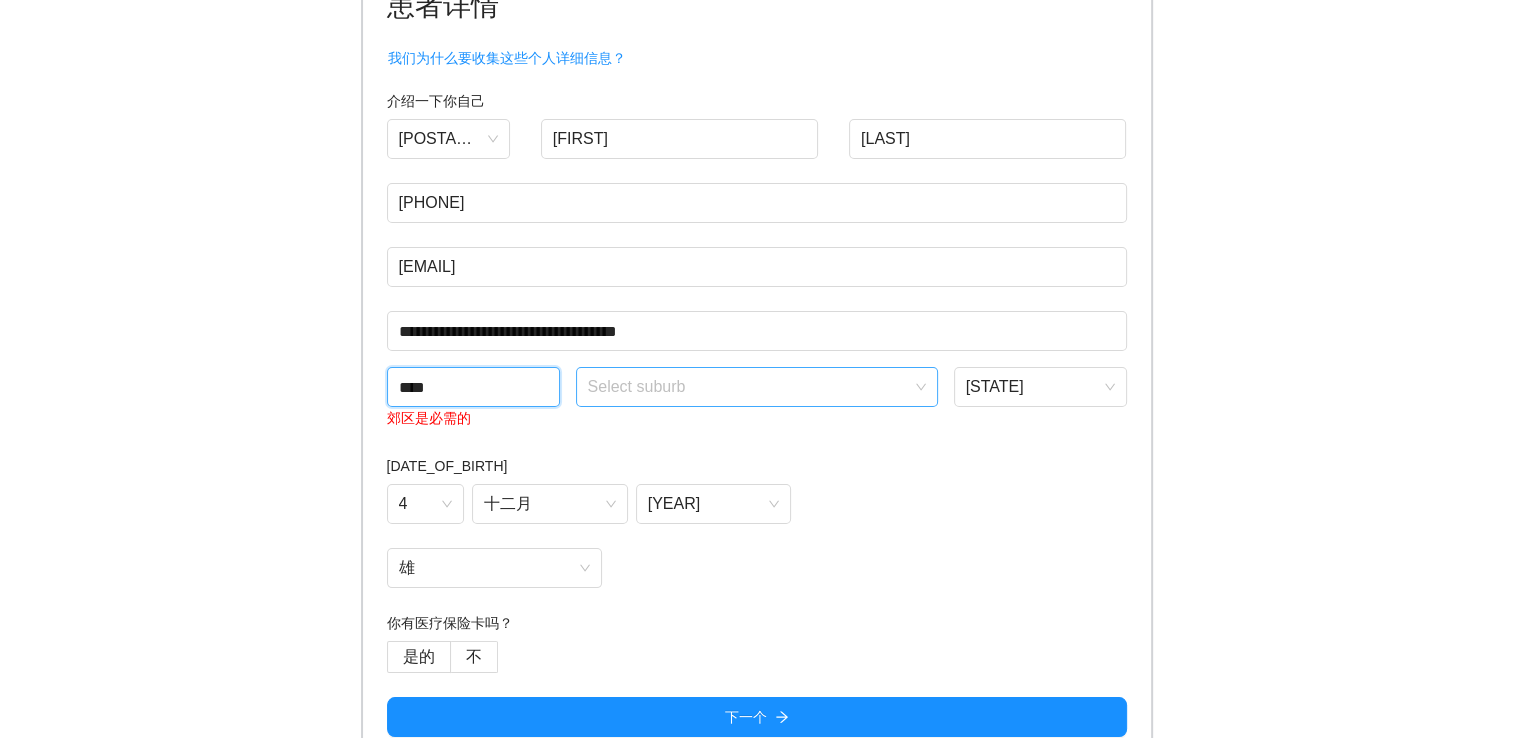 type on "****" 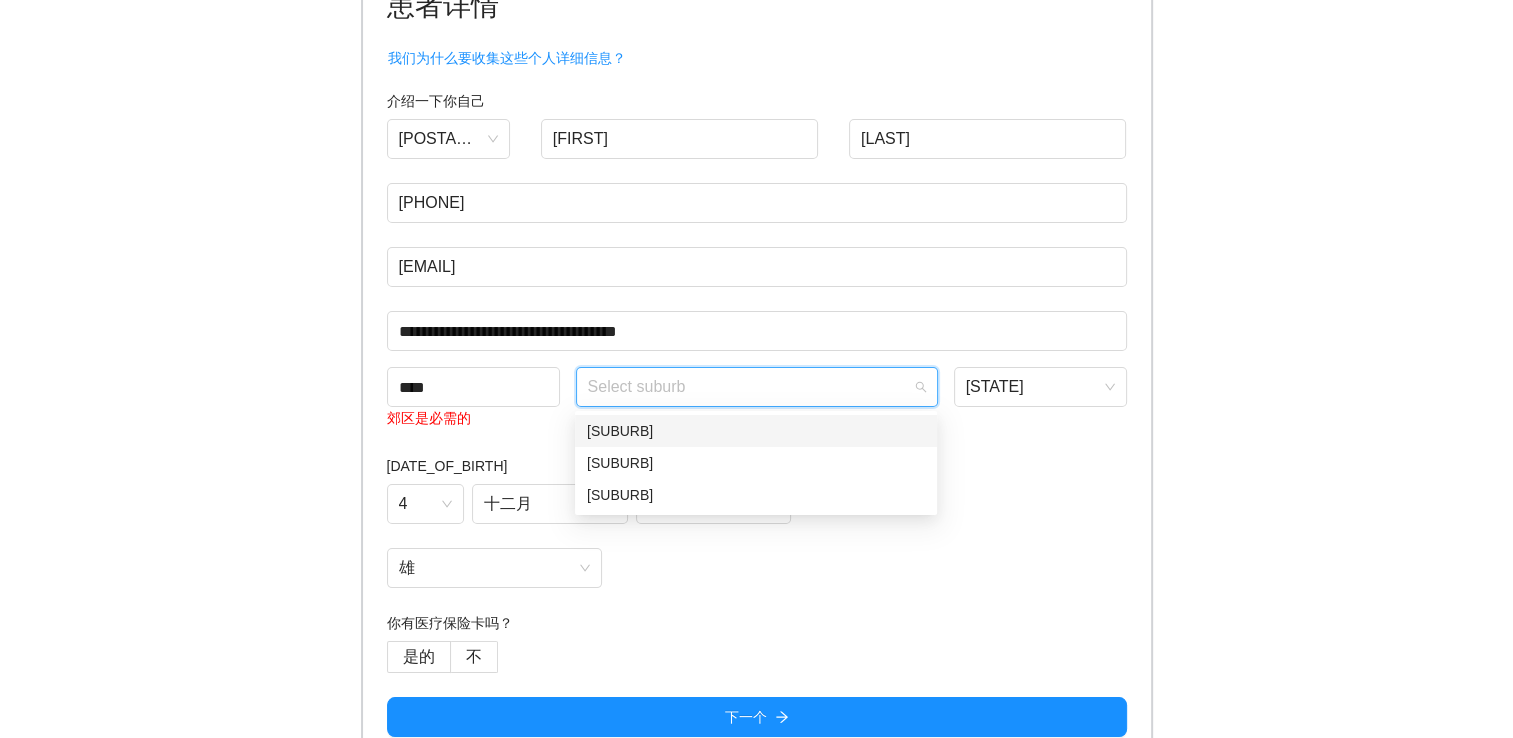 click at bounding box center [750, 383] 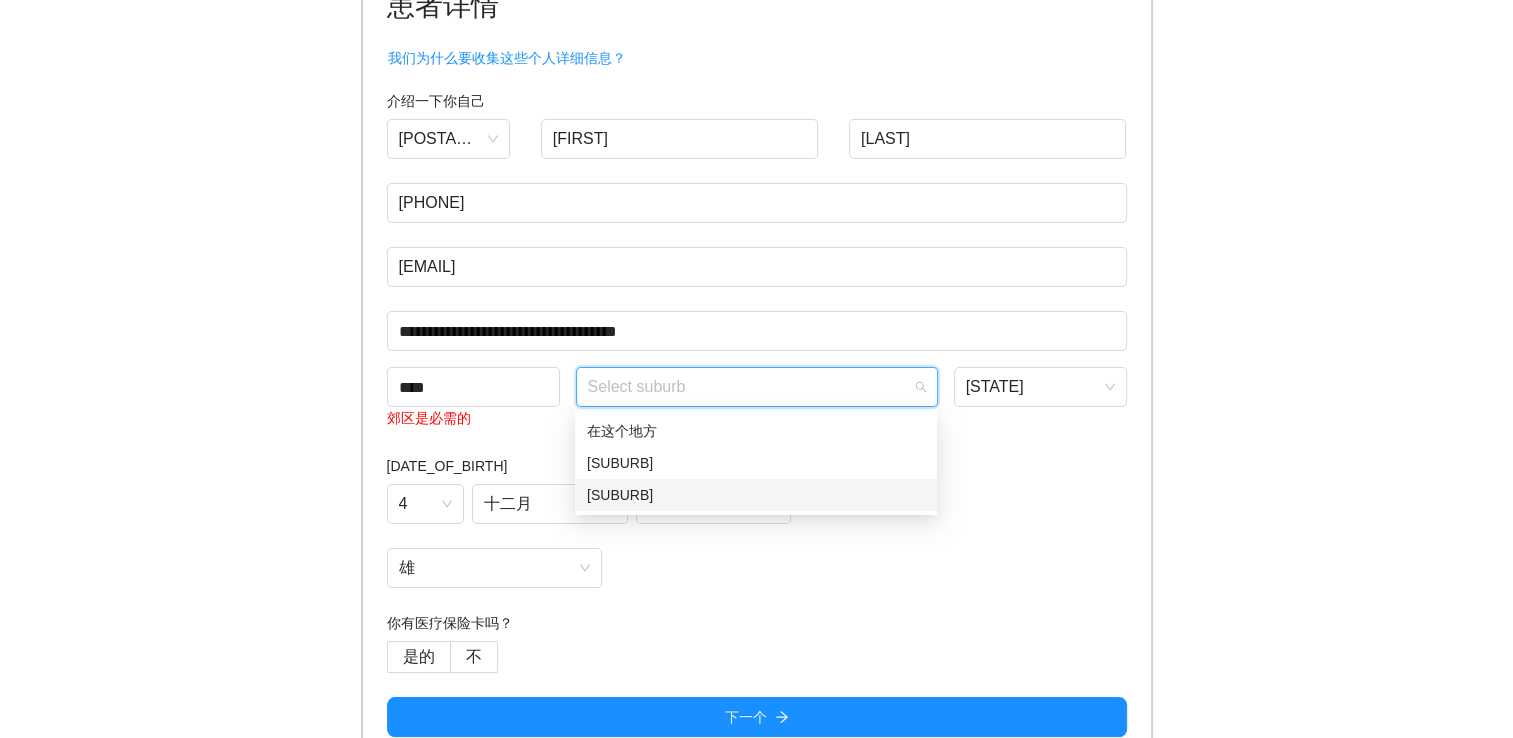 click on "[SUBURB]" at bounding box center (756, 495) 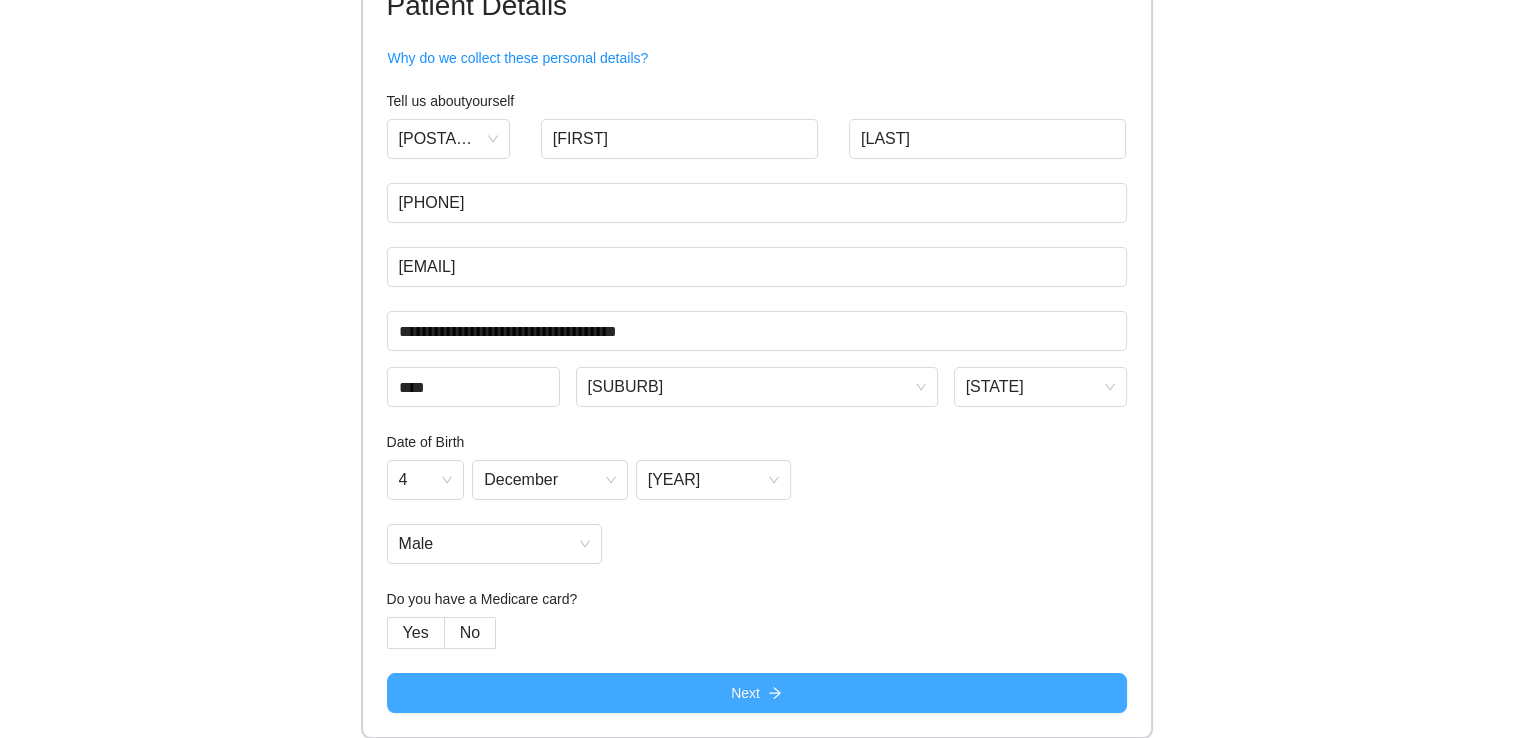 click on "Next" at bounding box center (757, 693) 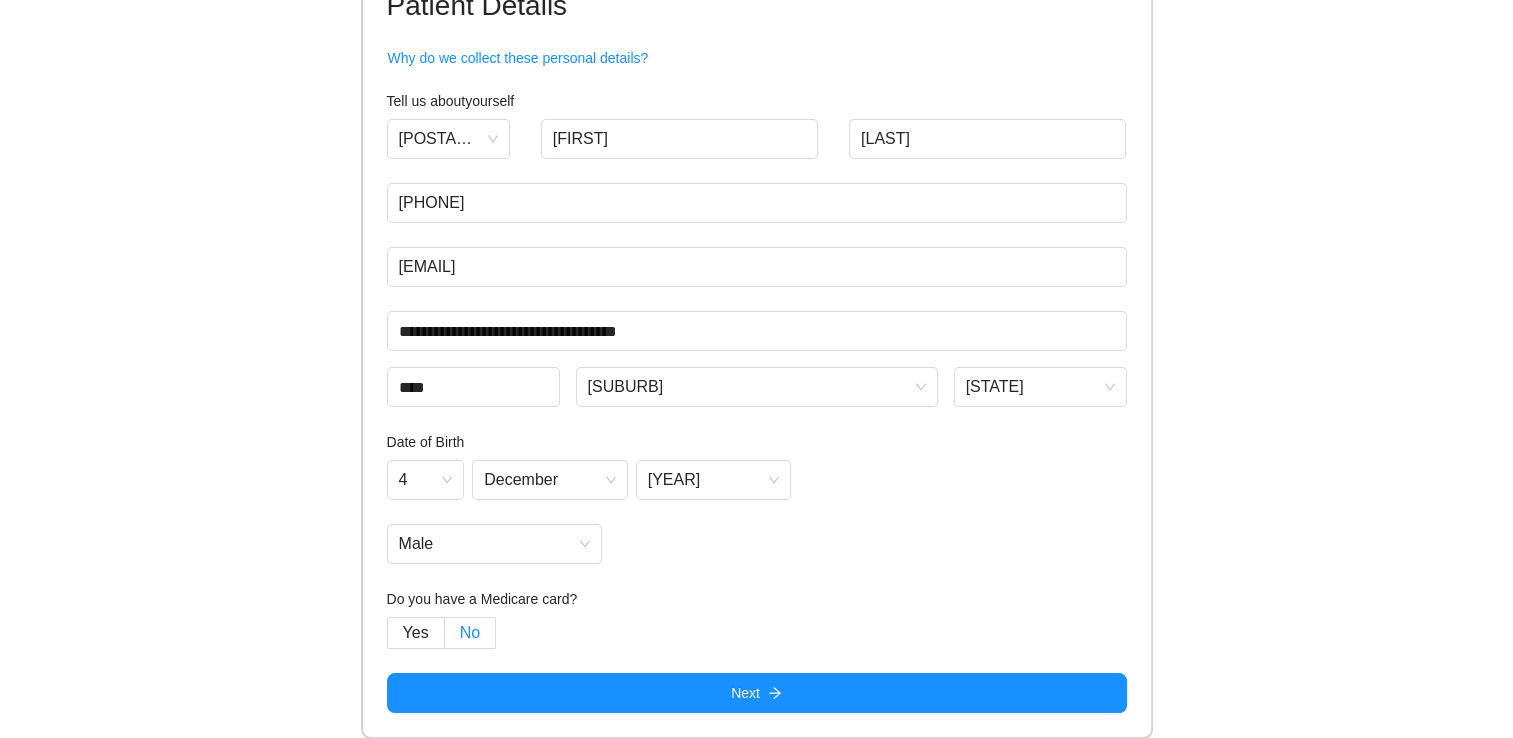 click on "No" at bounding box center [470, 633] 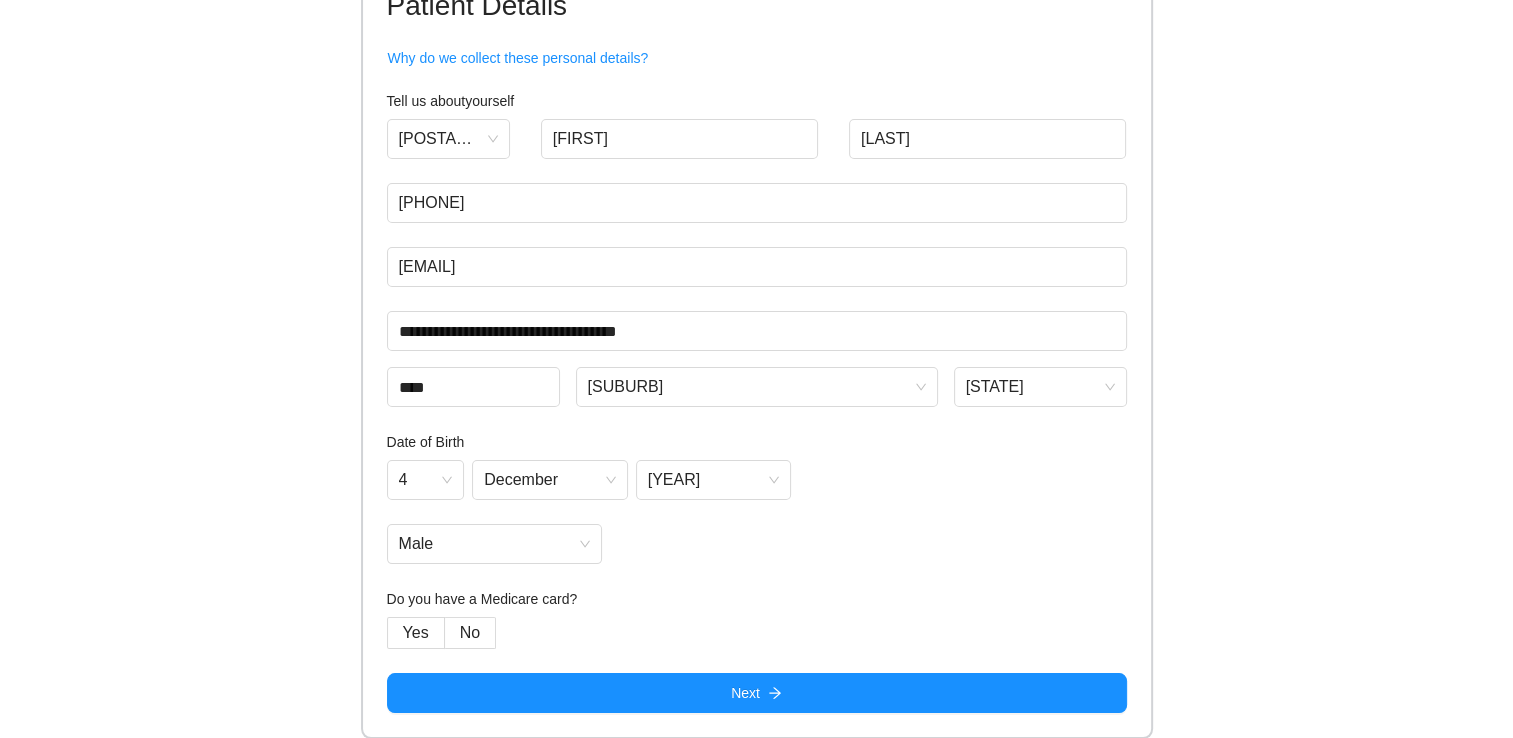 scroll, scrollTop: 0, scrollLeft: 0, axis: both 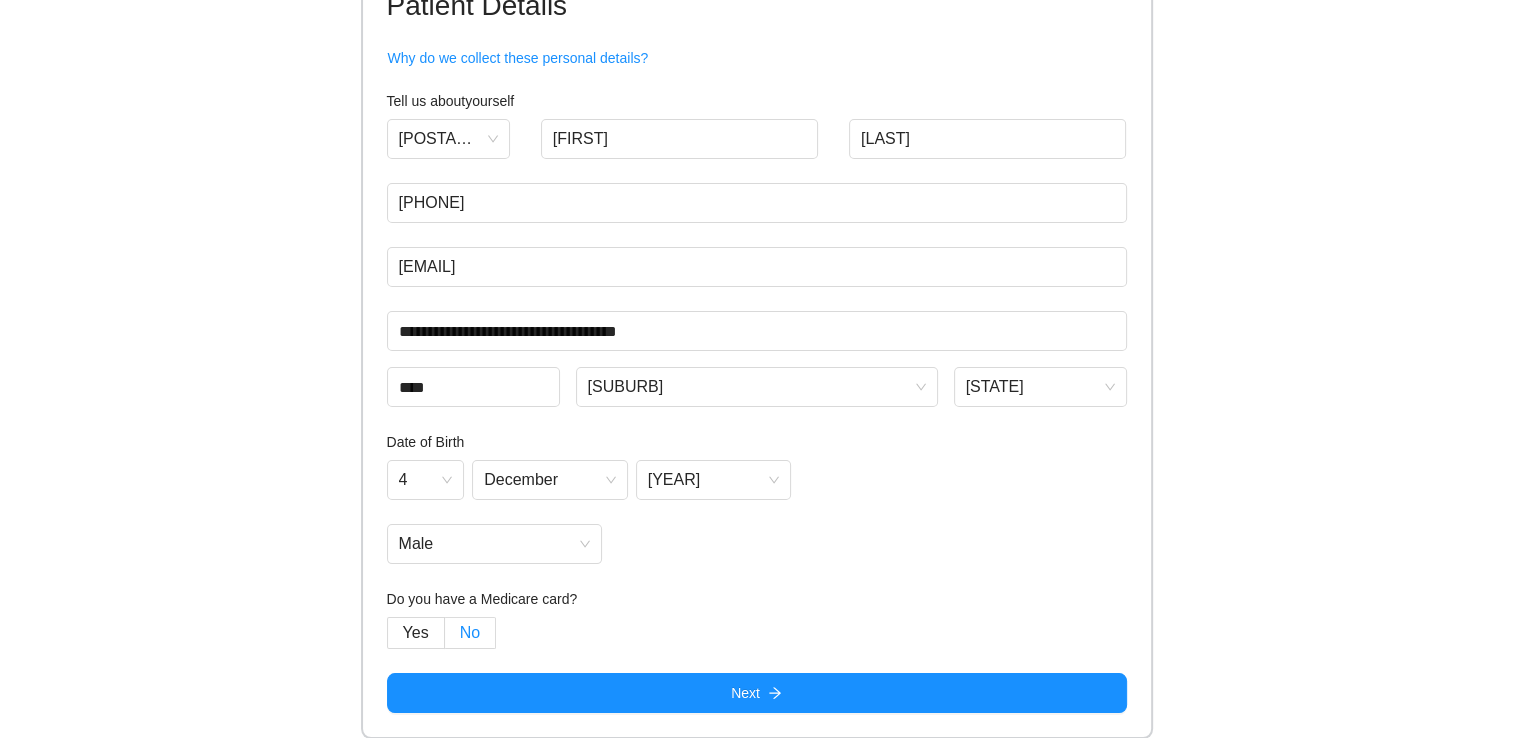 click on "No" at bounding box center (470, 633) 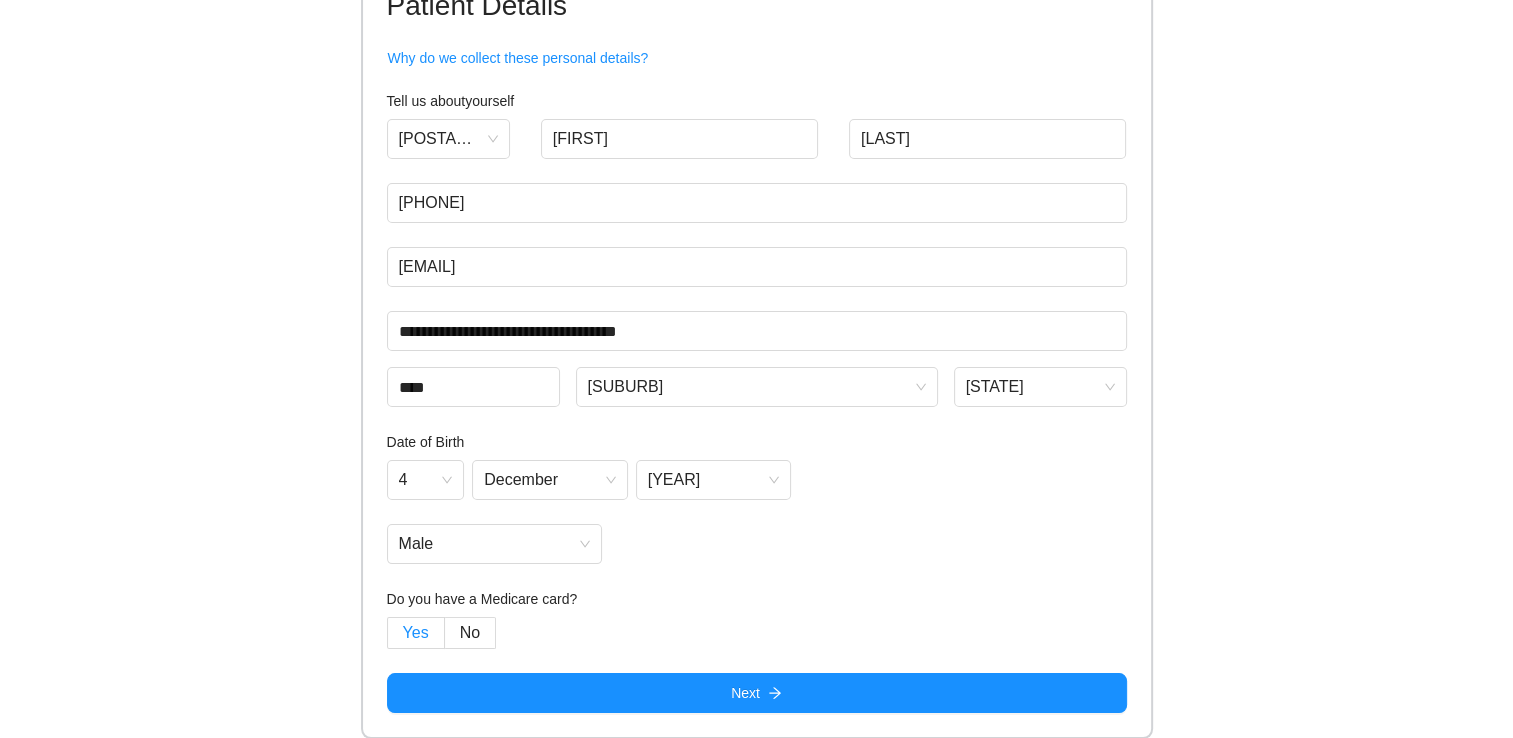 click on "Yes" at bounding box center [416, 632] 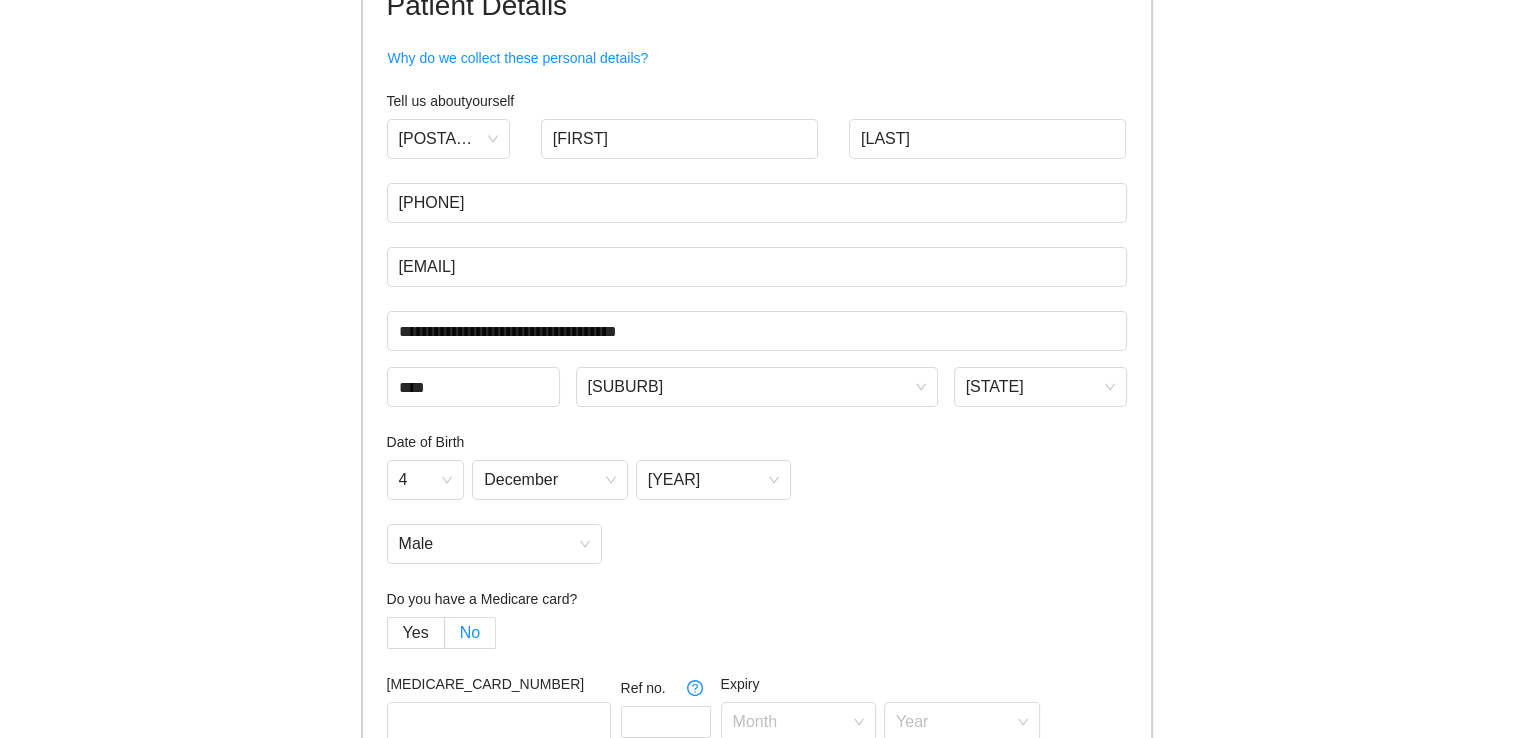 click on "No" at bounding box center (470, 632) 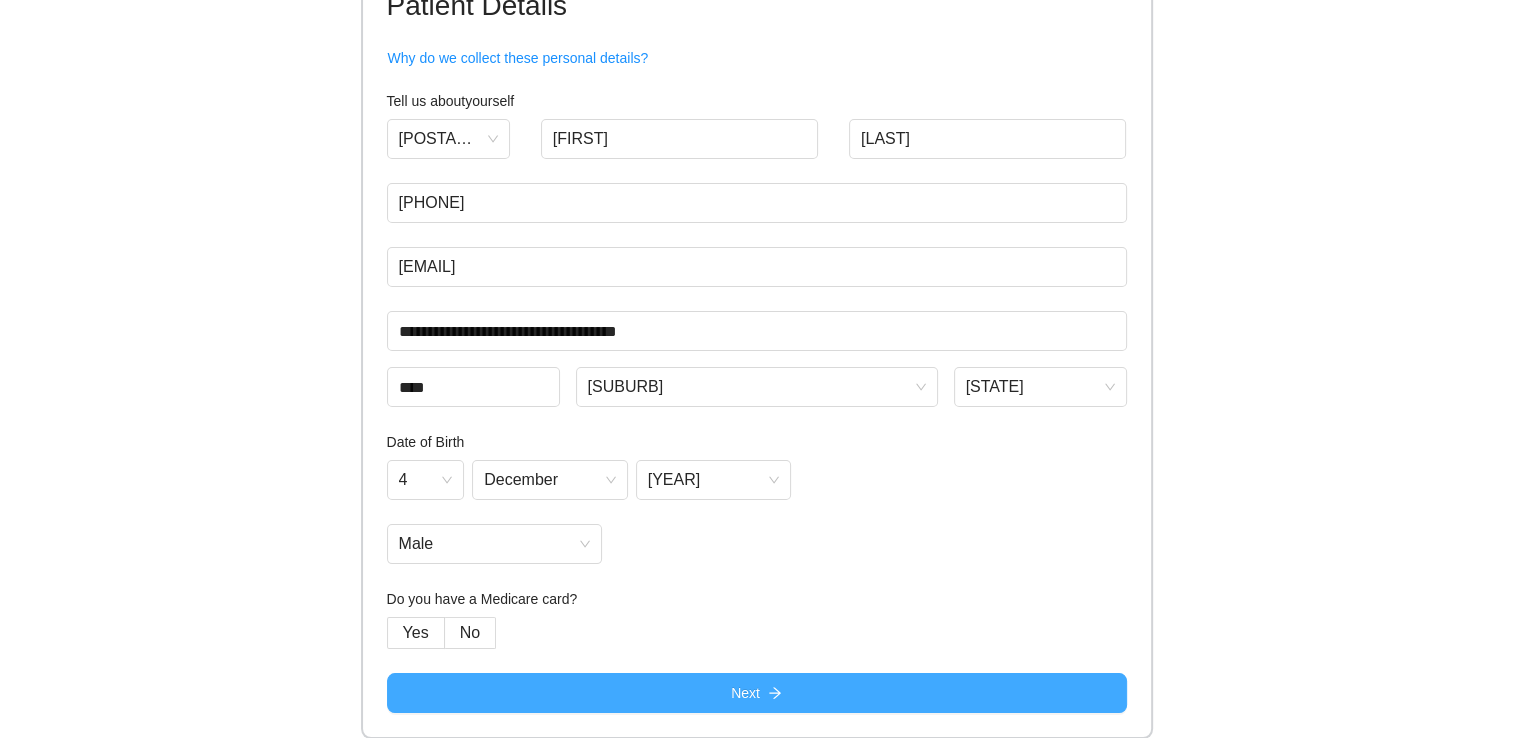 click on "Next" at bounding box center (757, 693) 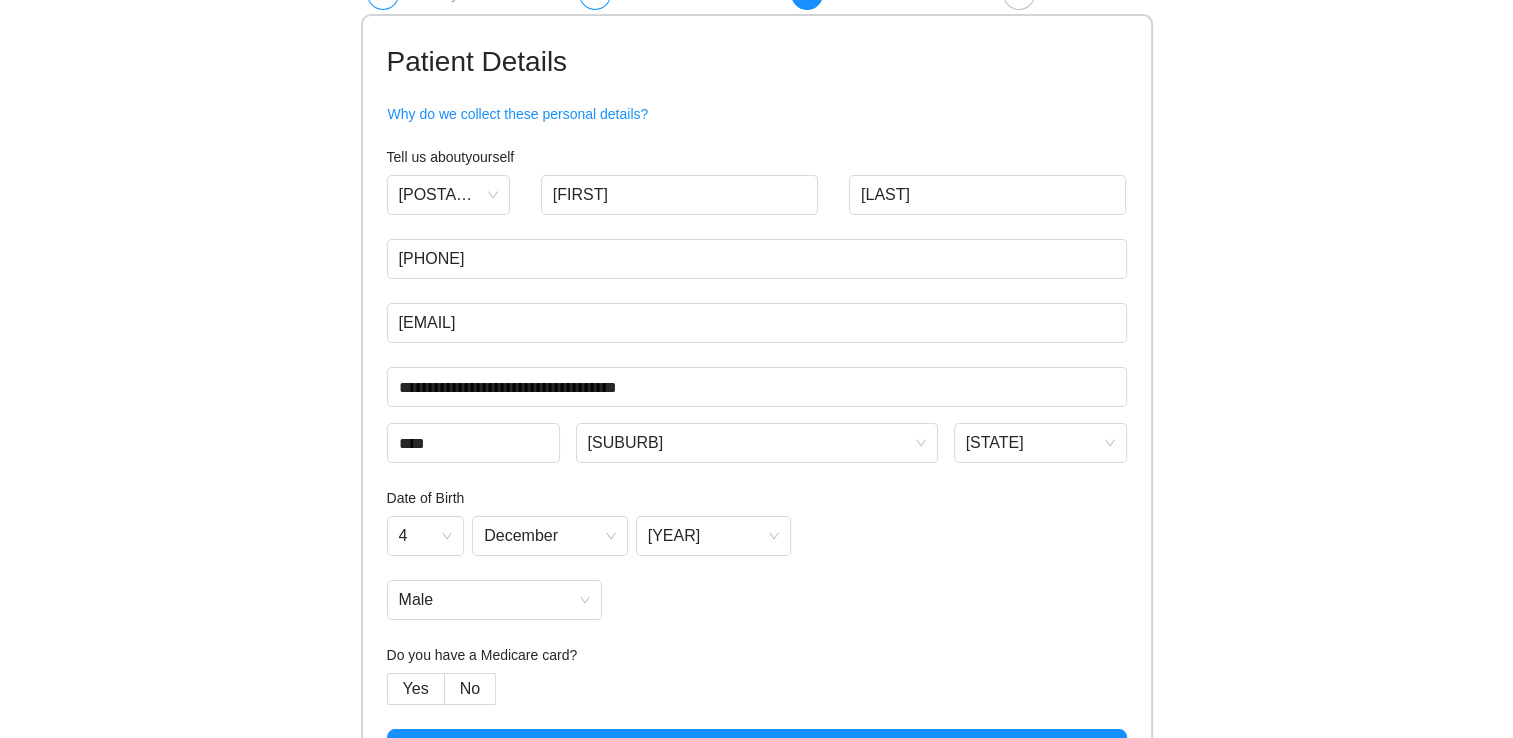 scroll, scrollTop: 100, scrollLeft: 0, axis: vertical 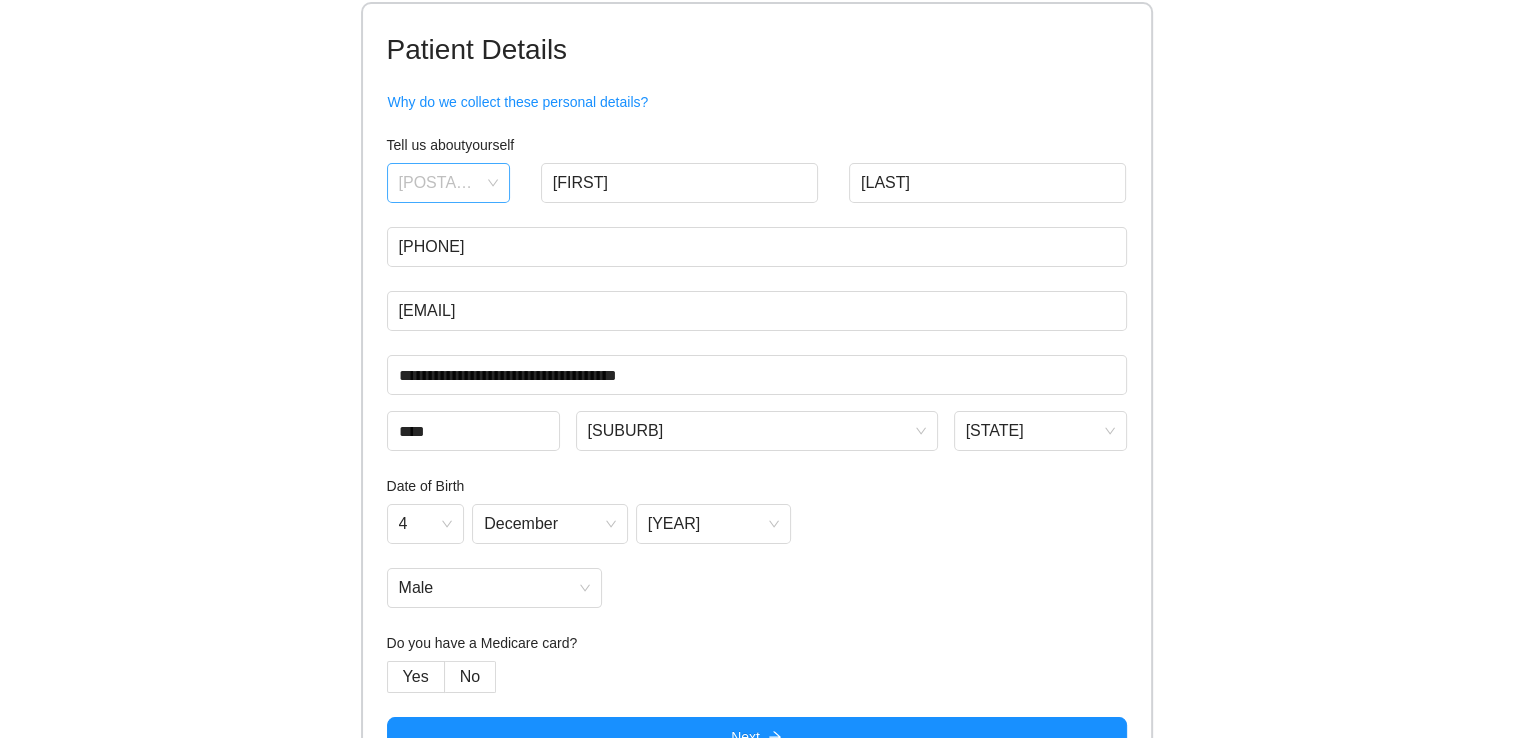 click on "[POSTAL_CODE]" at bounding box center (448, 183) 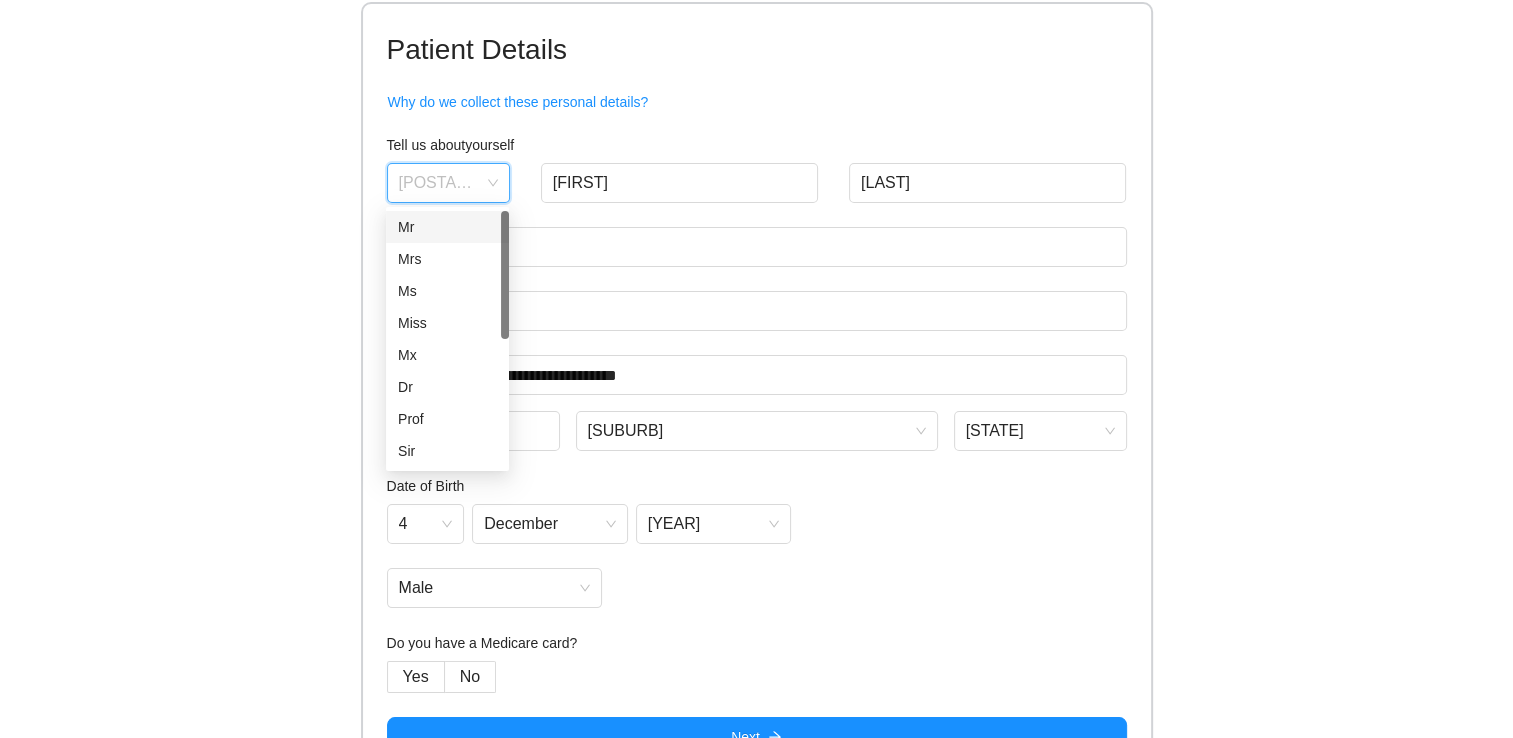 click on "Mr" at bounding box center [447, 227] 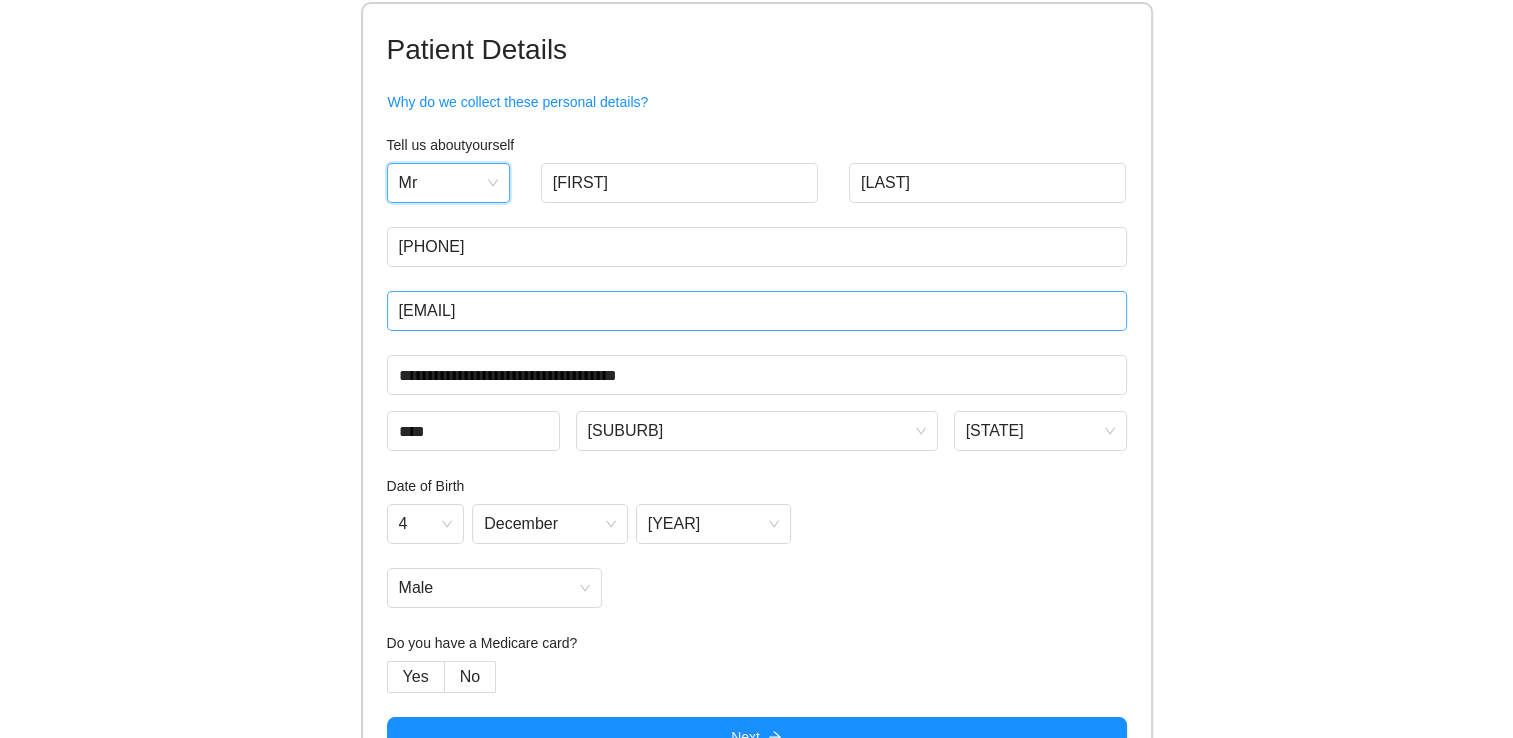scroll, scrollTop: 144, scrollLeft: 0, axis: vertical 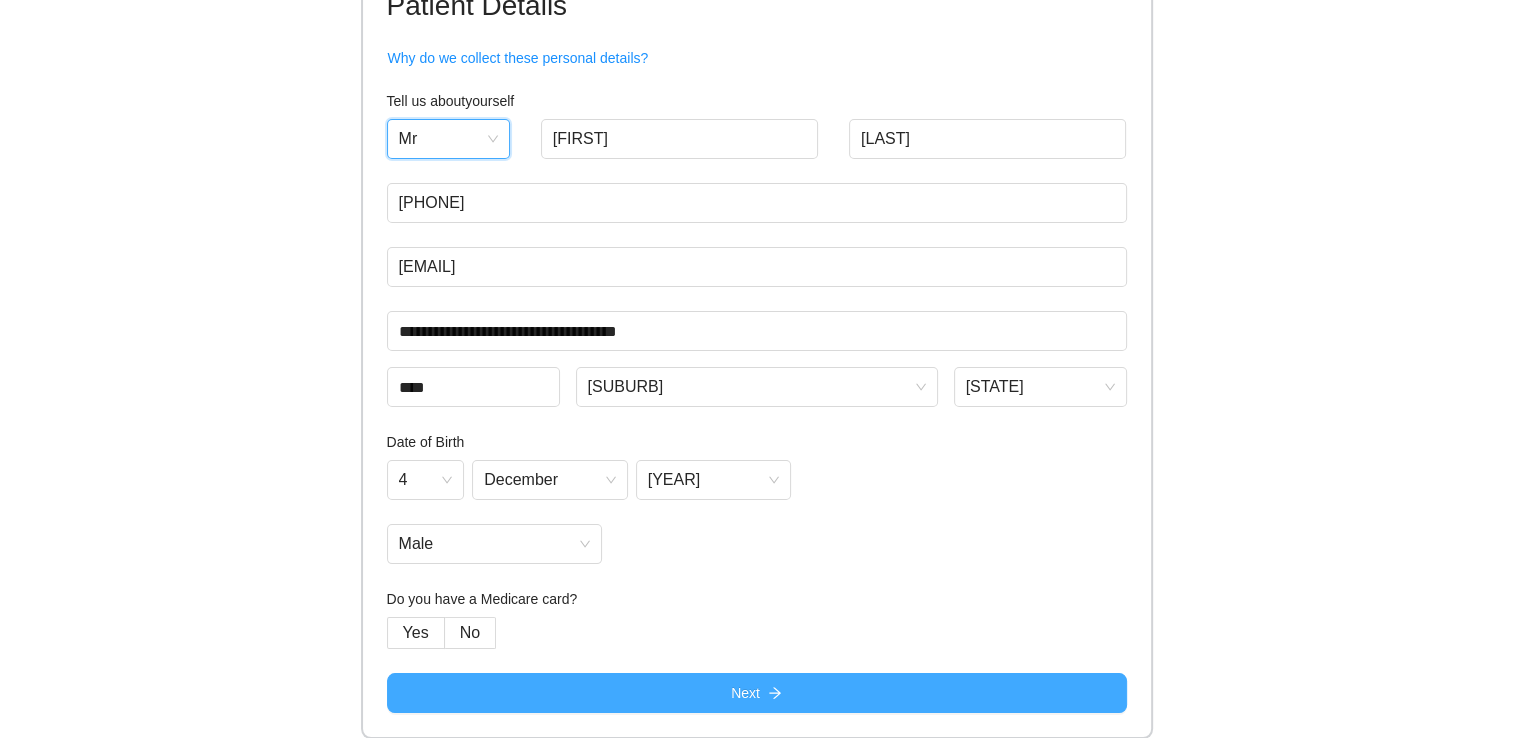 click on "Next" at bounding box center [757, 693] 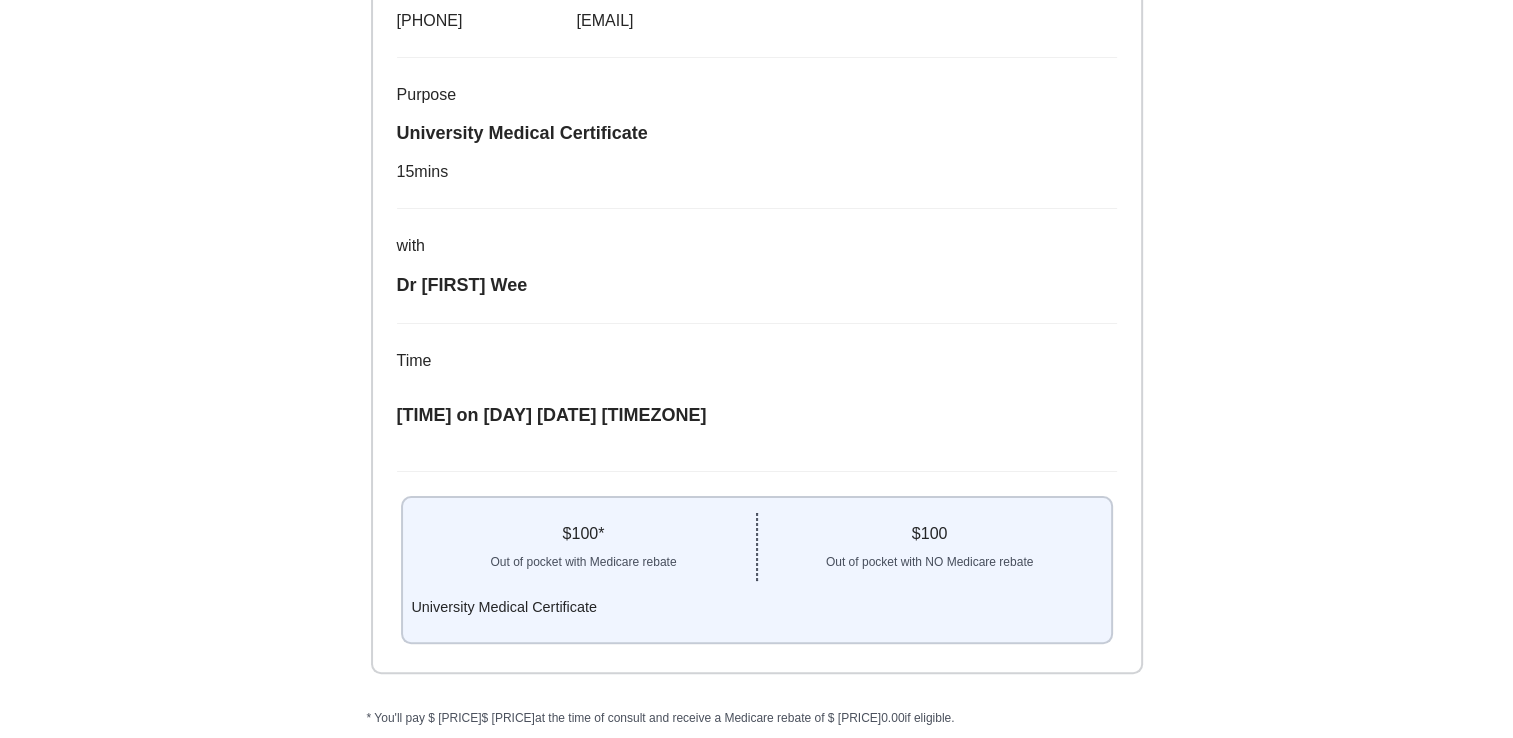 scroll, scrollTop: 376, scrollLeft: 0, axis: vertical 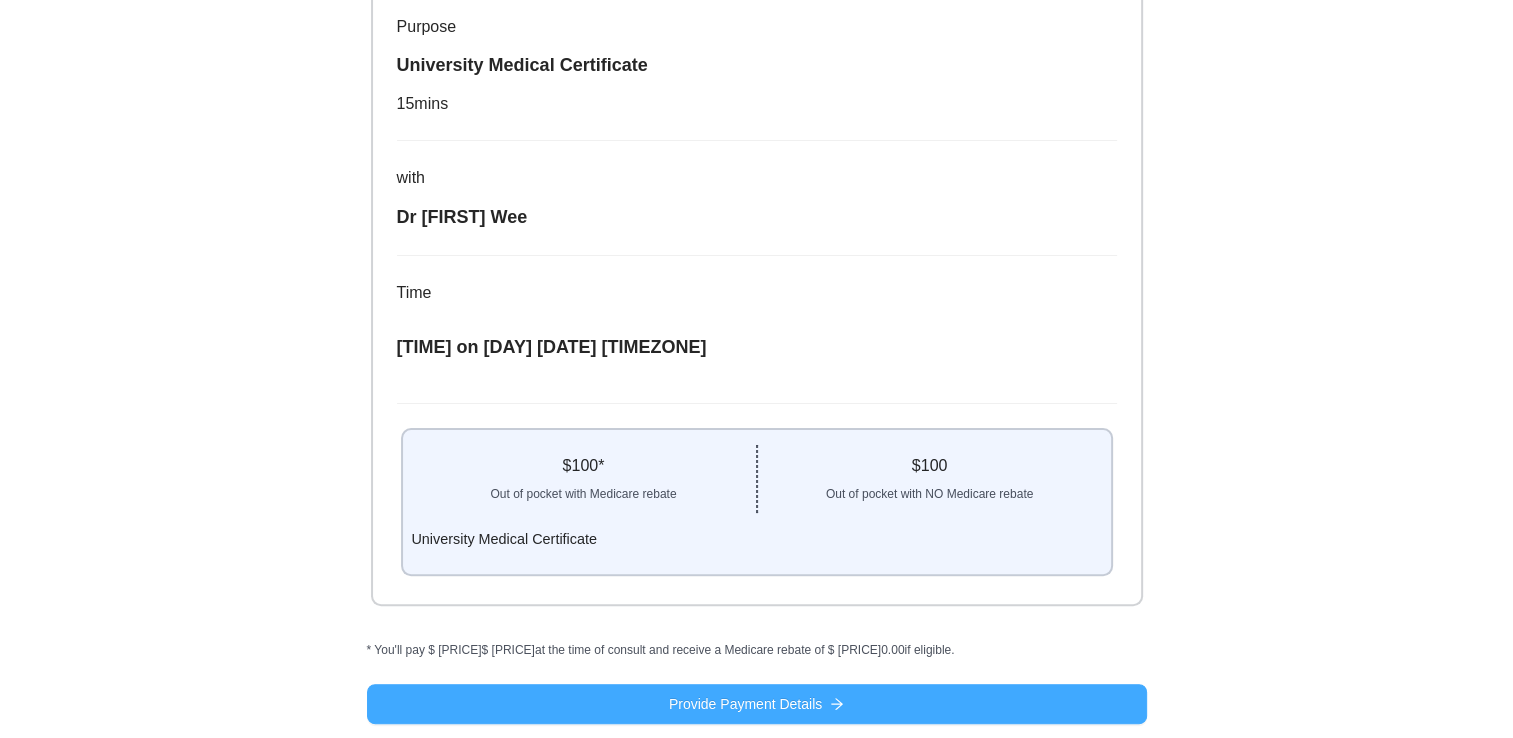 click on "Provide Payment Details" at bounding box center [757, 704] 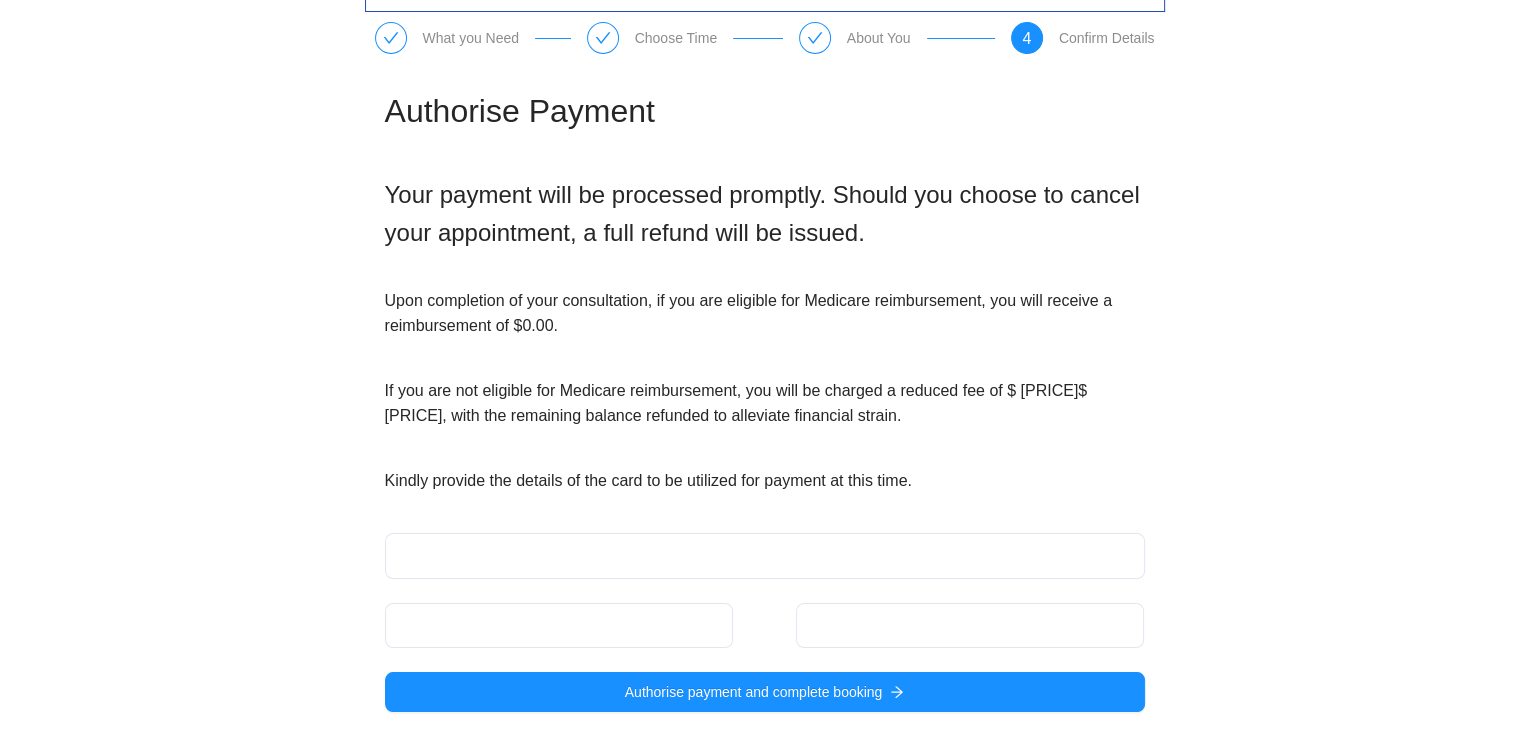 scroll, scrollTop: 49, scrollLeft: 0, axis: vertical 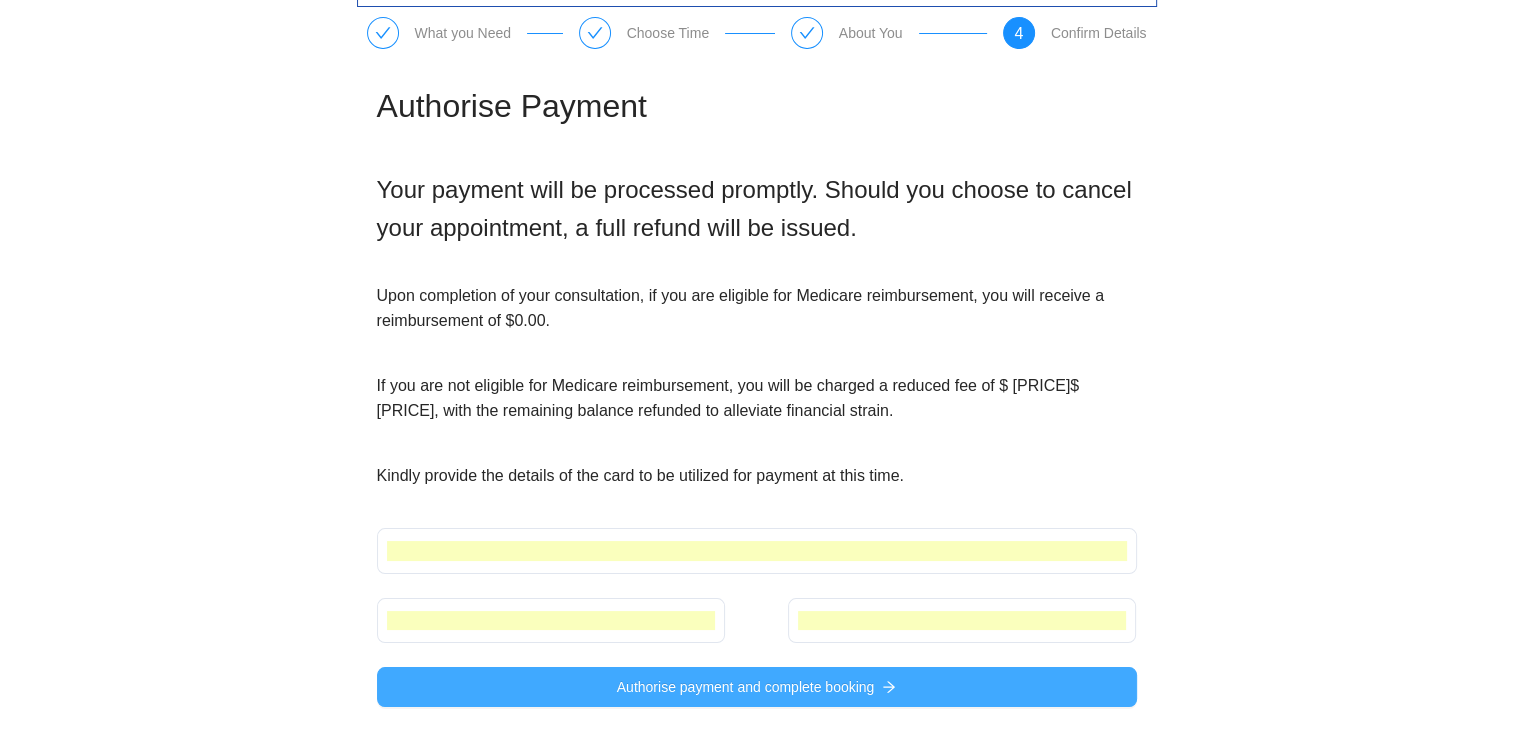 click on "Authorise payment and complete booking" at bounding box center (746, 687) 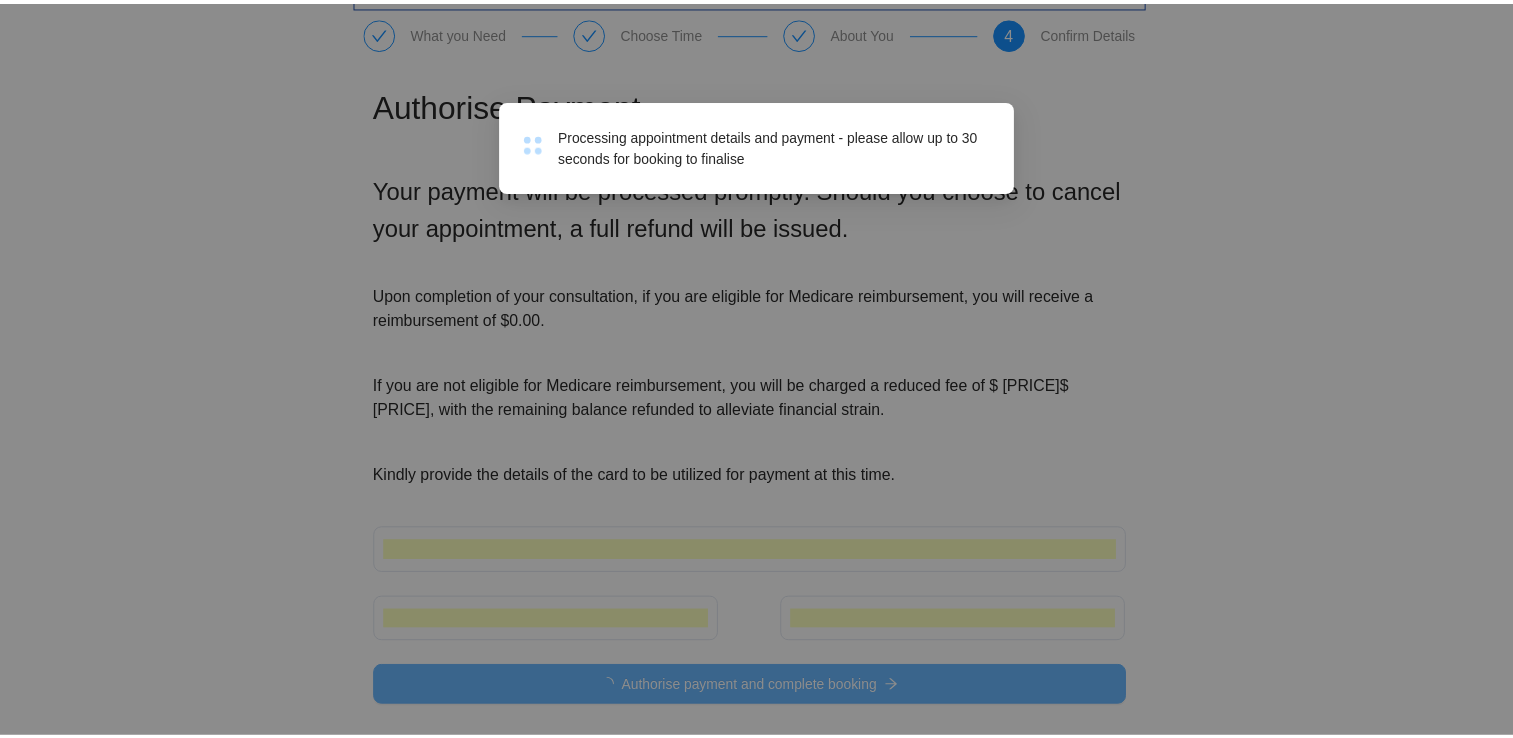 scroll, scrollTop: 0, scrollLeft: 0, axis: both 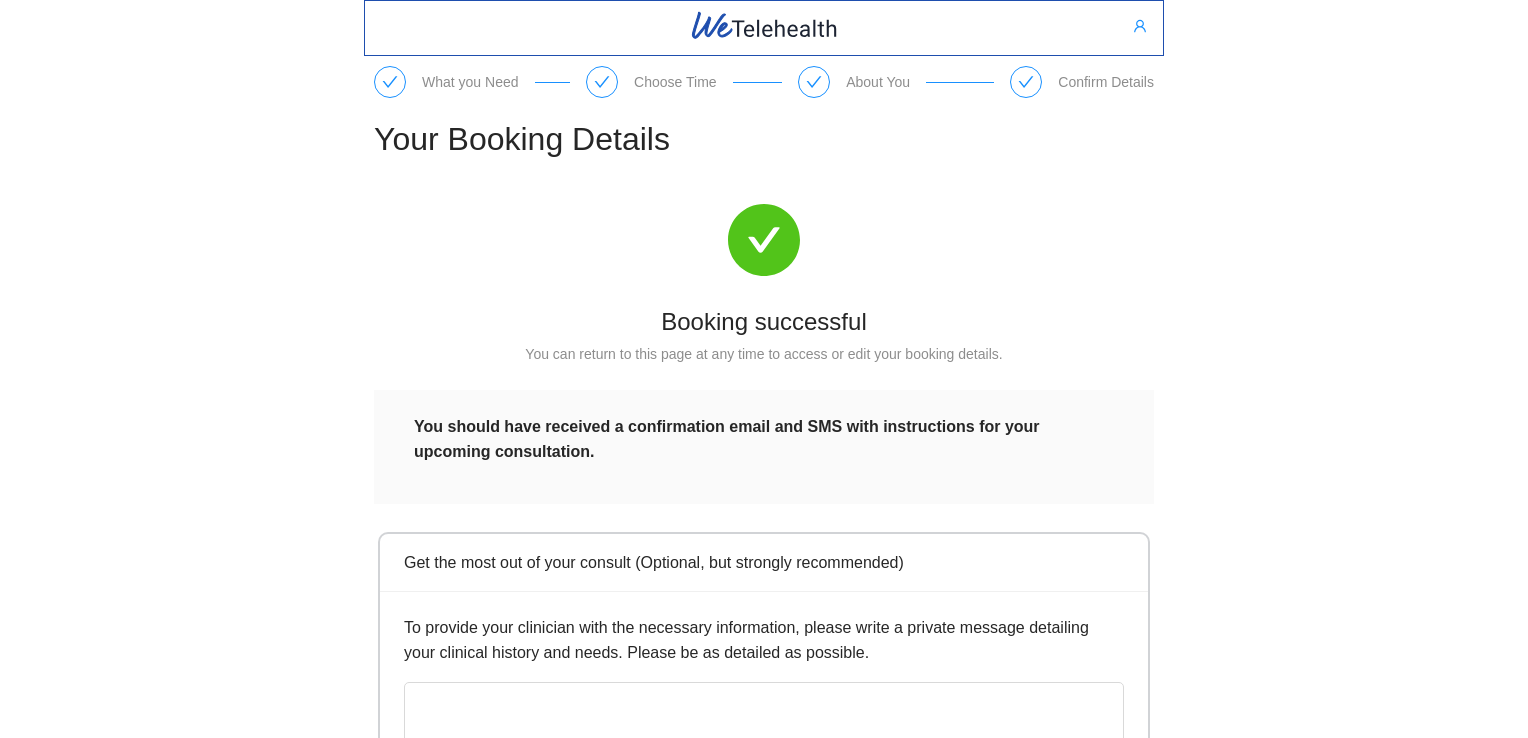type 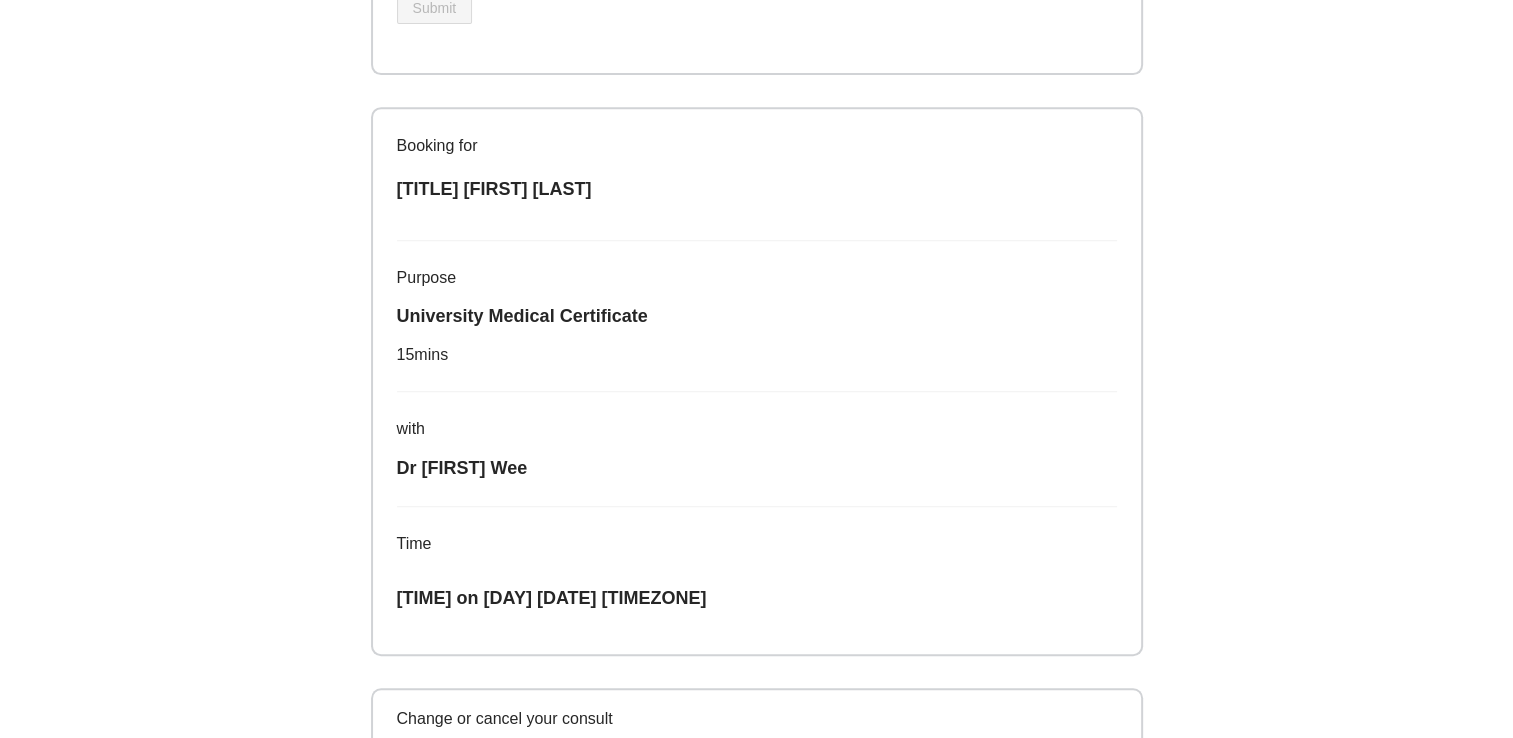 scroll, scrollTop: 857, scrollLeft: 0, axis: vertical 